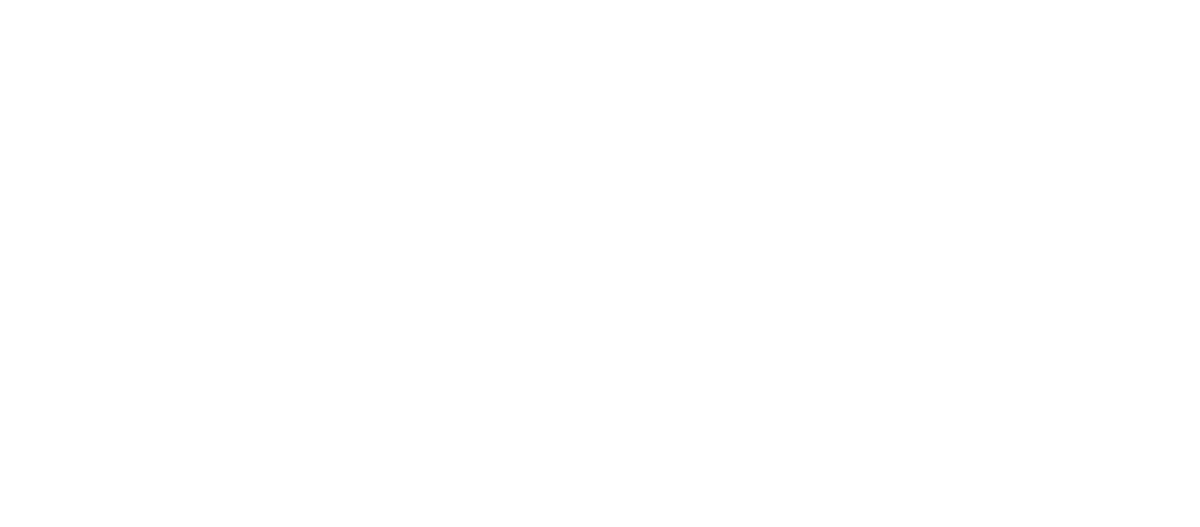 scroll, scrollTop: 0, scrollLeft: 0, axis: both 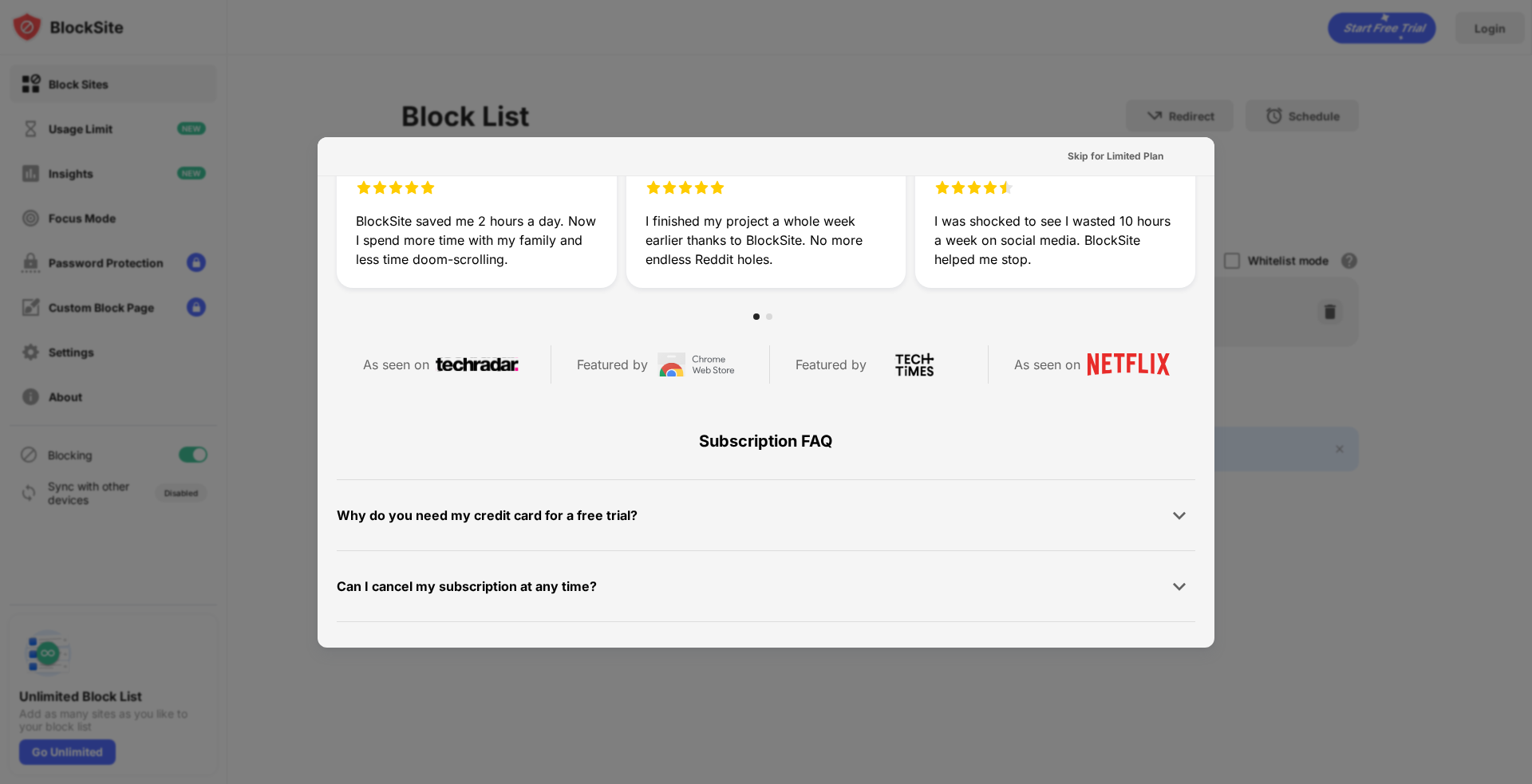 click at bounding box center [769, 317] 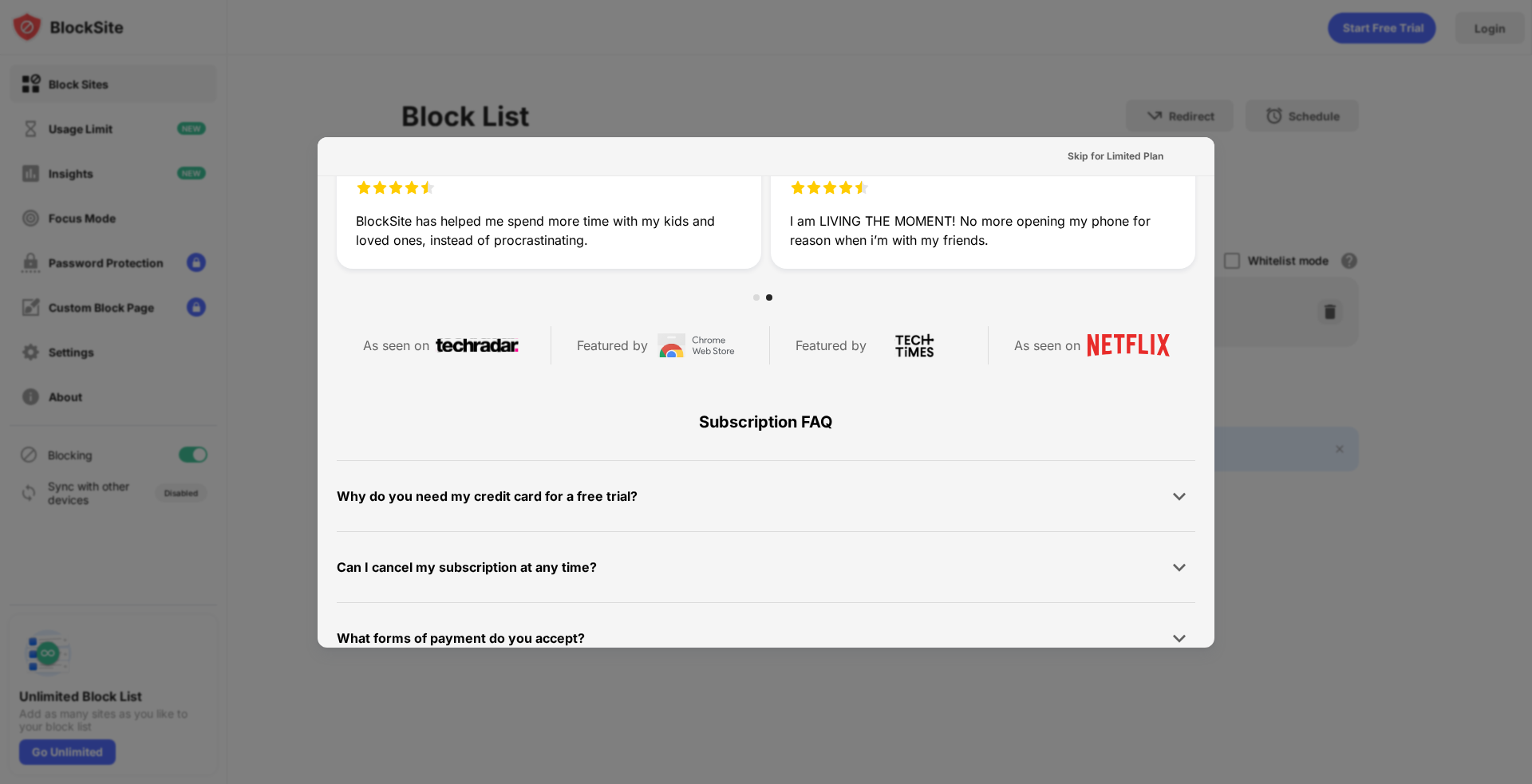 click at bounding box center [1179, 496] 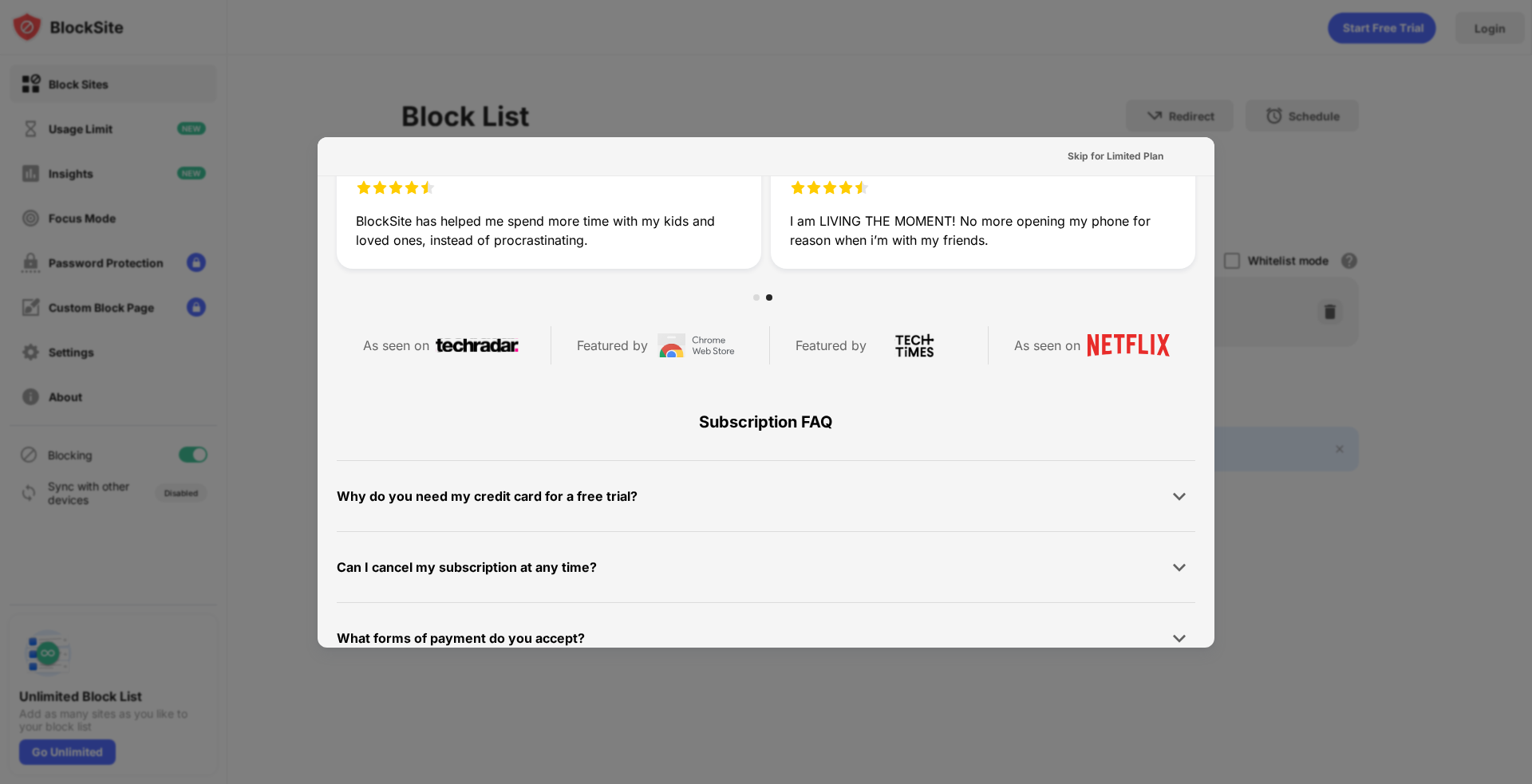 scroll, scrollTop: 502, scrollLeft: 0, axis: vertical 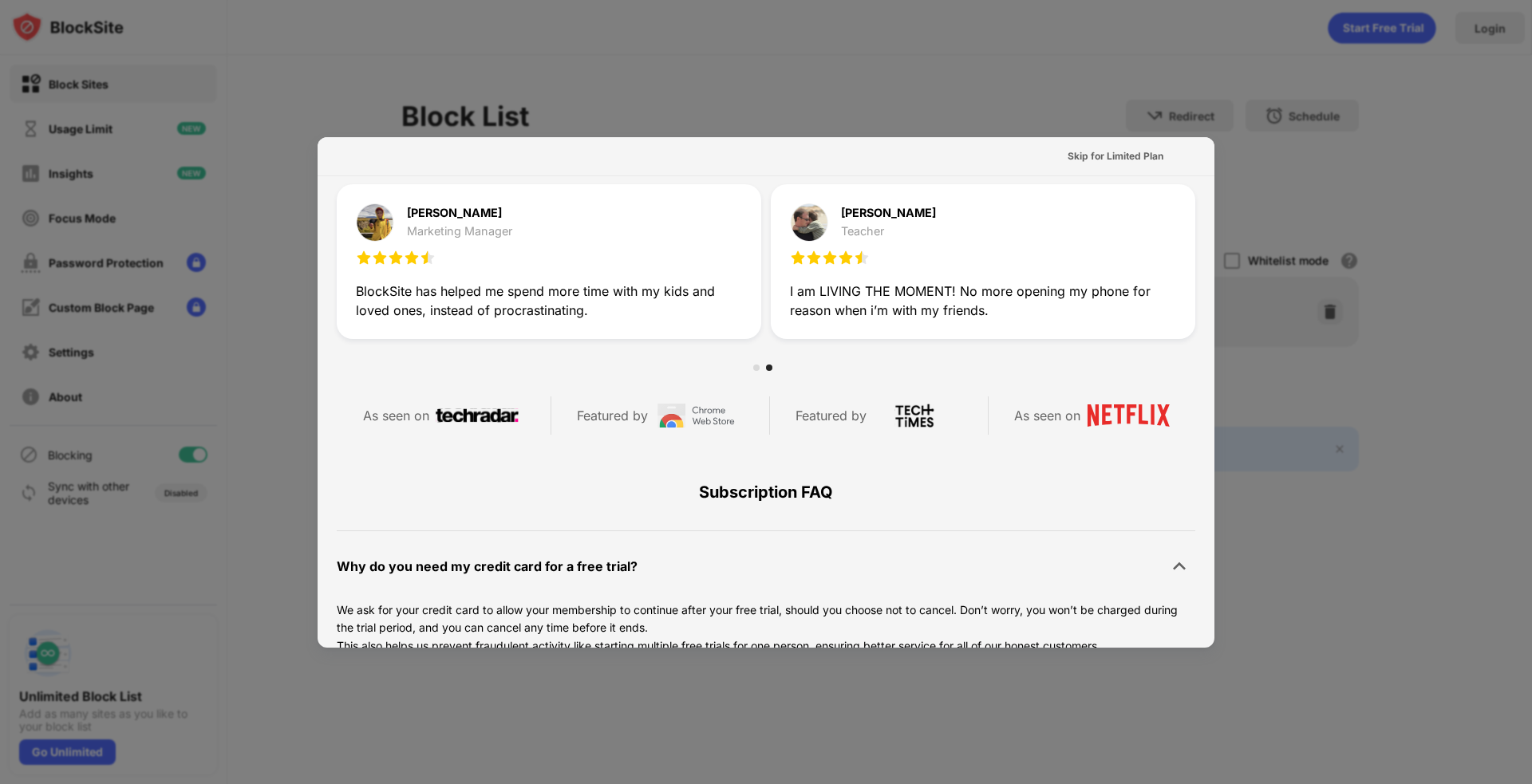 click at bounding box center (1179, 566) 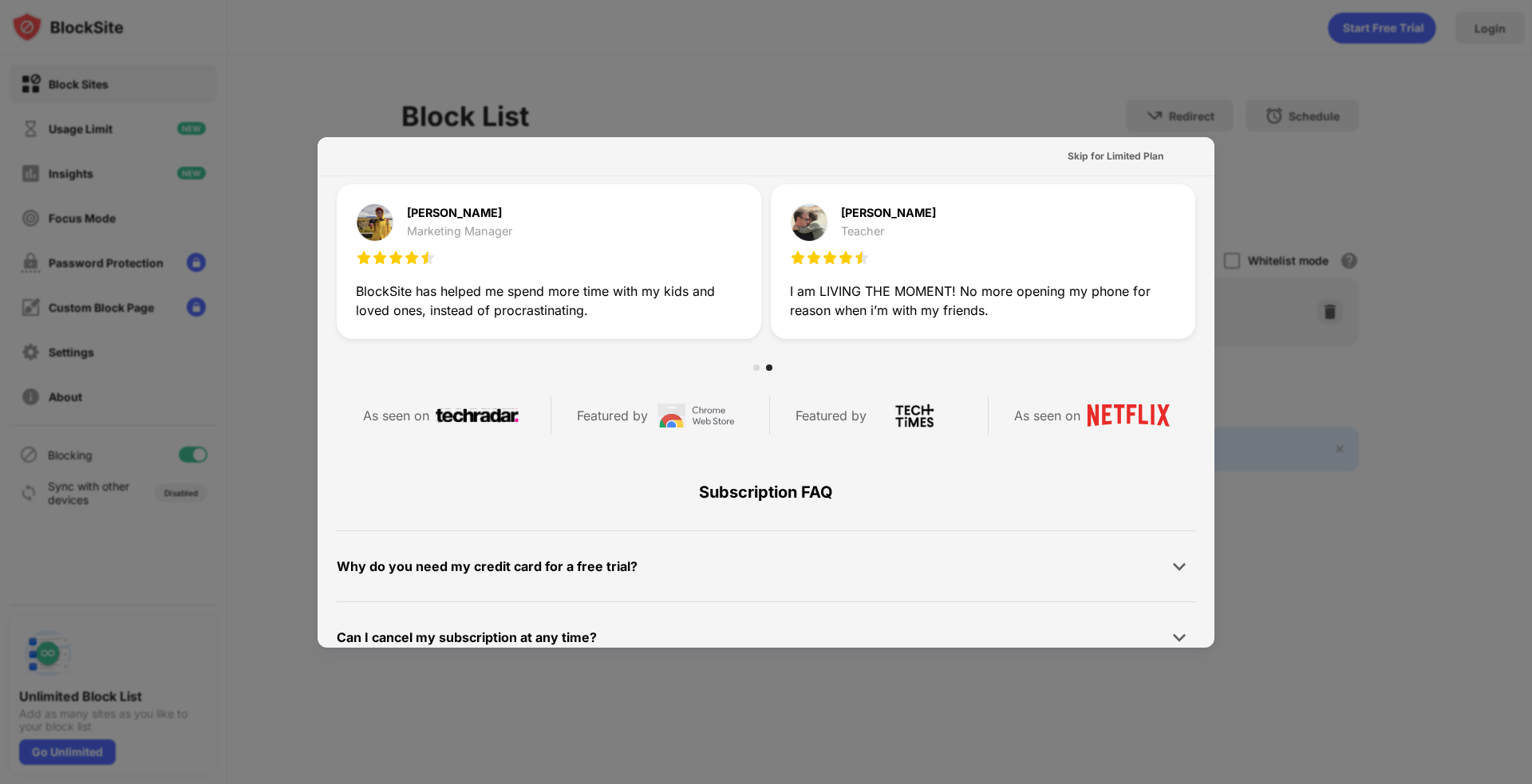 click at bounding box center [1179, 637] 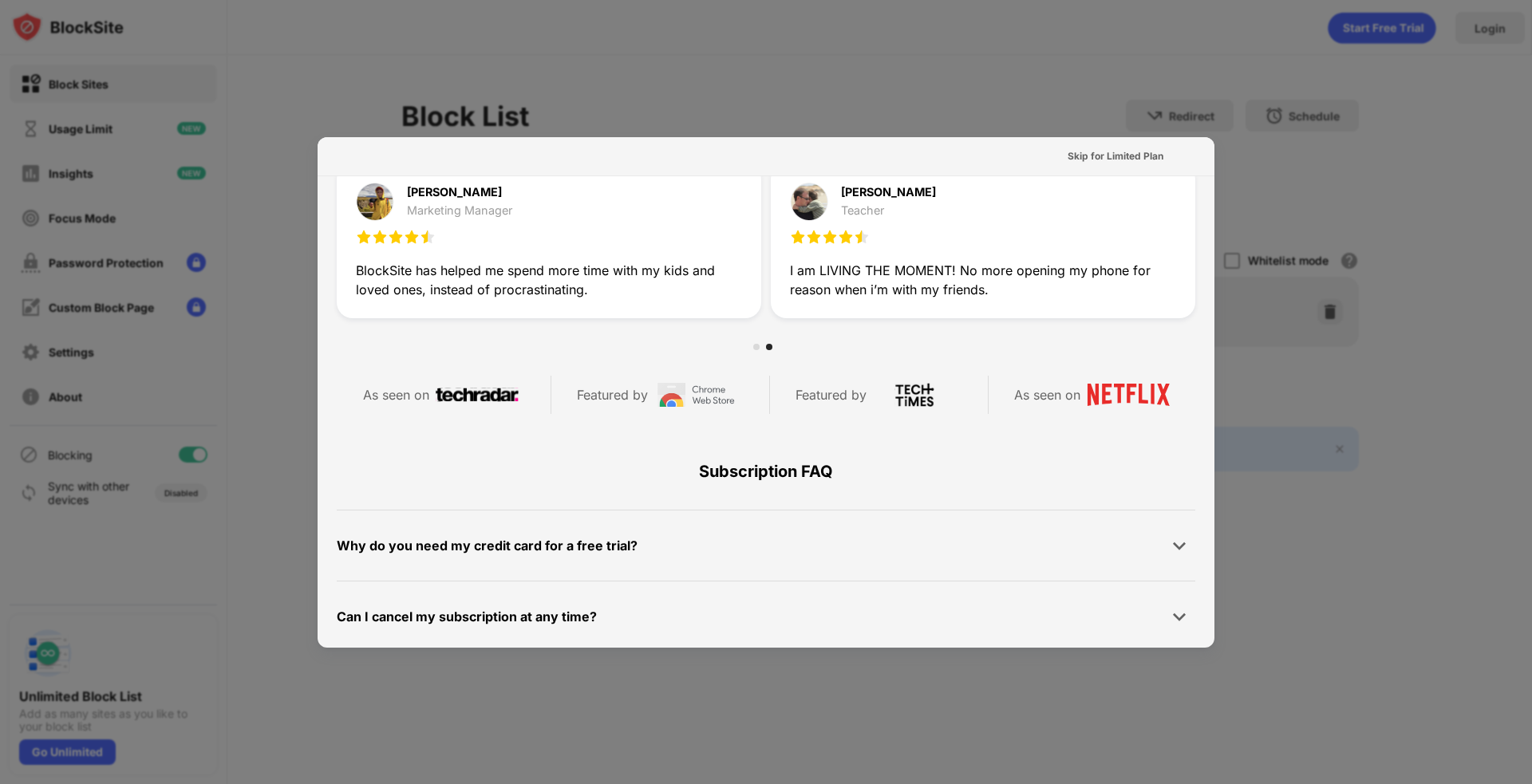 scroll, scrollTop: 537, scrollLeft: 0, axis: vertical 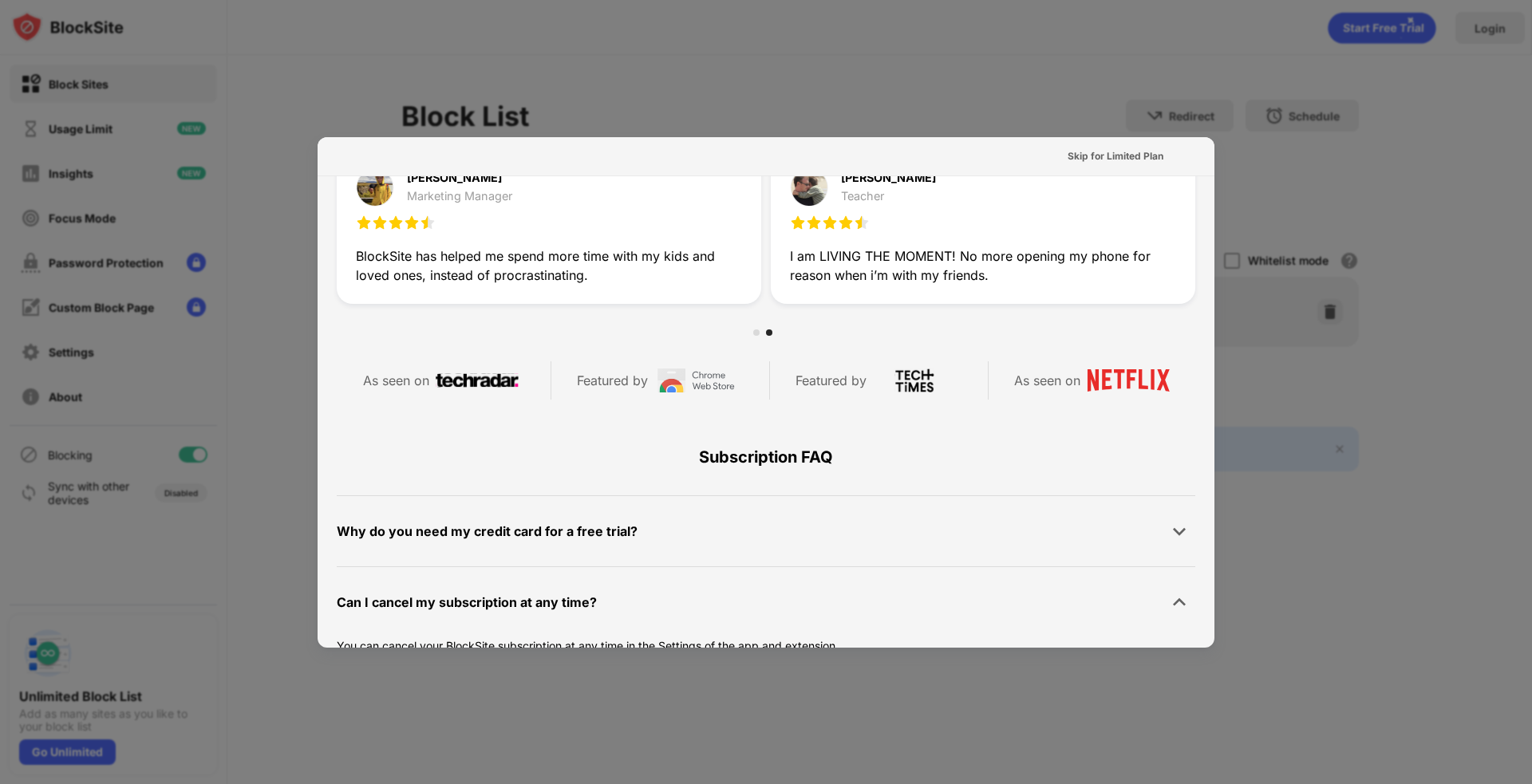 click at bounding box center [1179, 602] 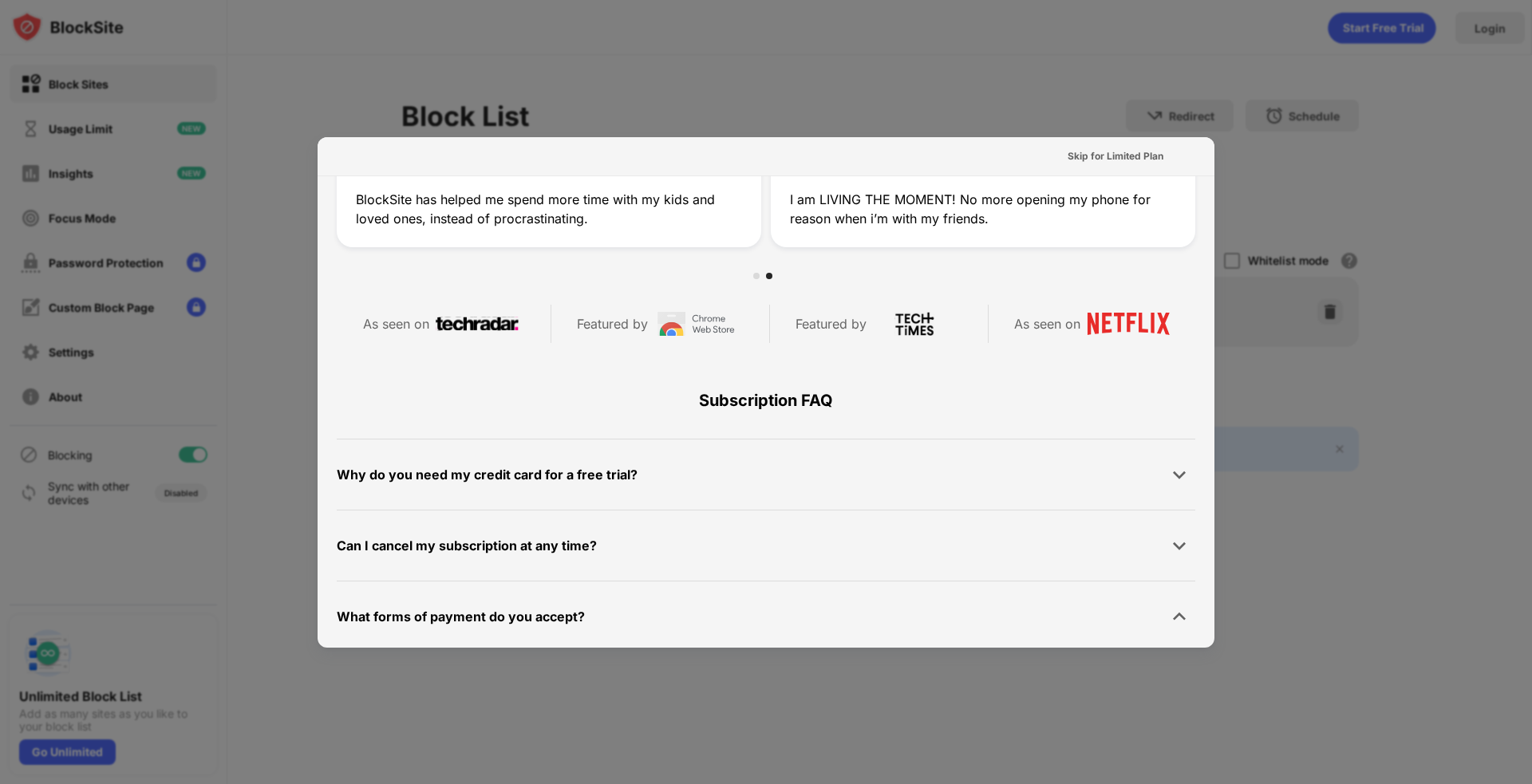 scroll, scrollTop: 785, scrollLeft: 0, axis: vertical 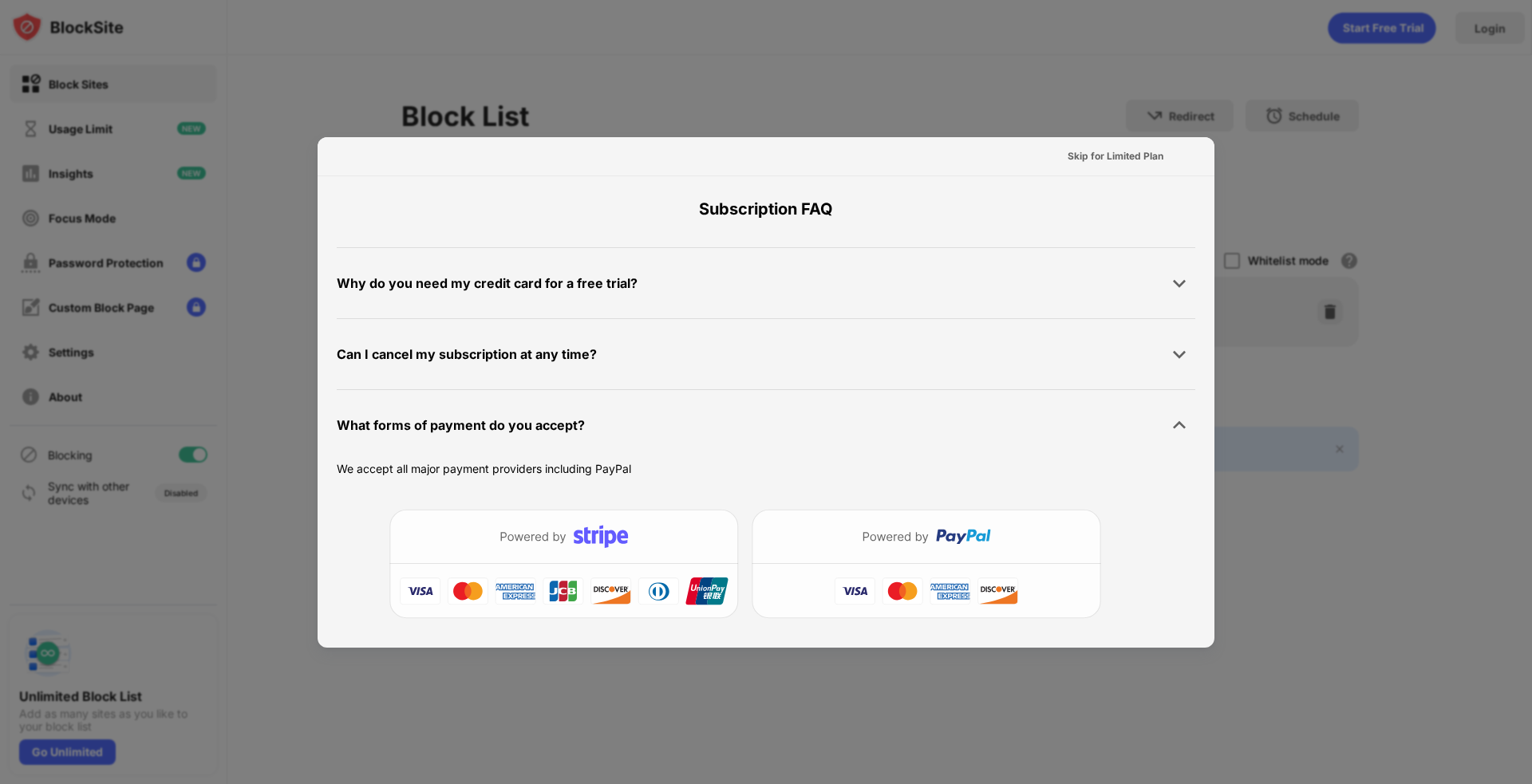 click at bounding box center [1179, 425] 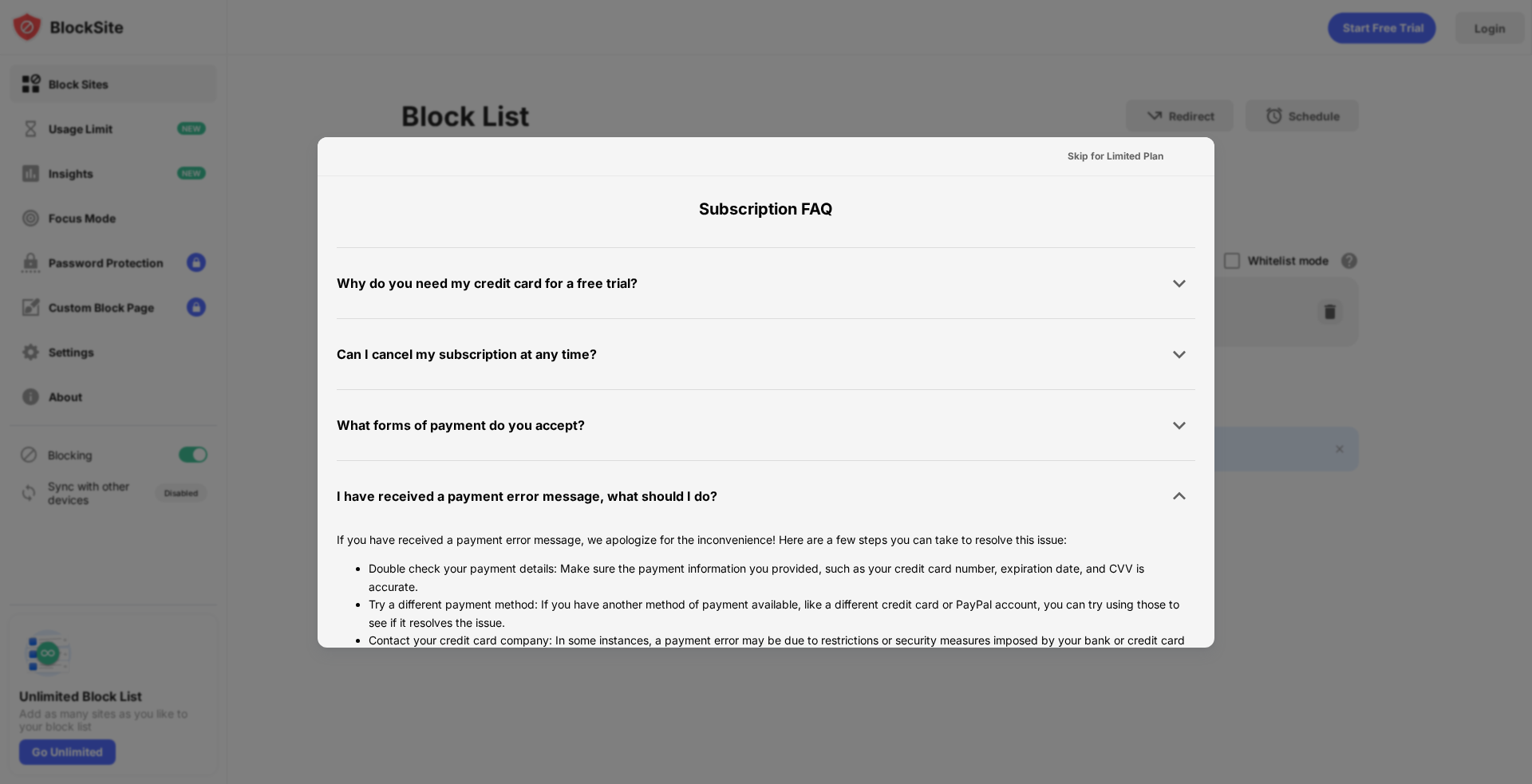 scroll, scrollTop: 862, scrollLeft: 0, axis: vertical 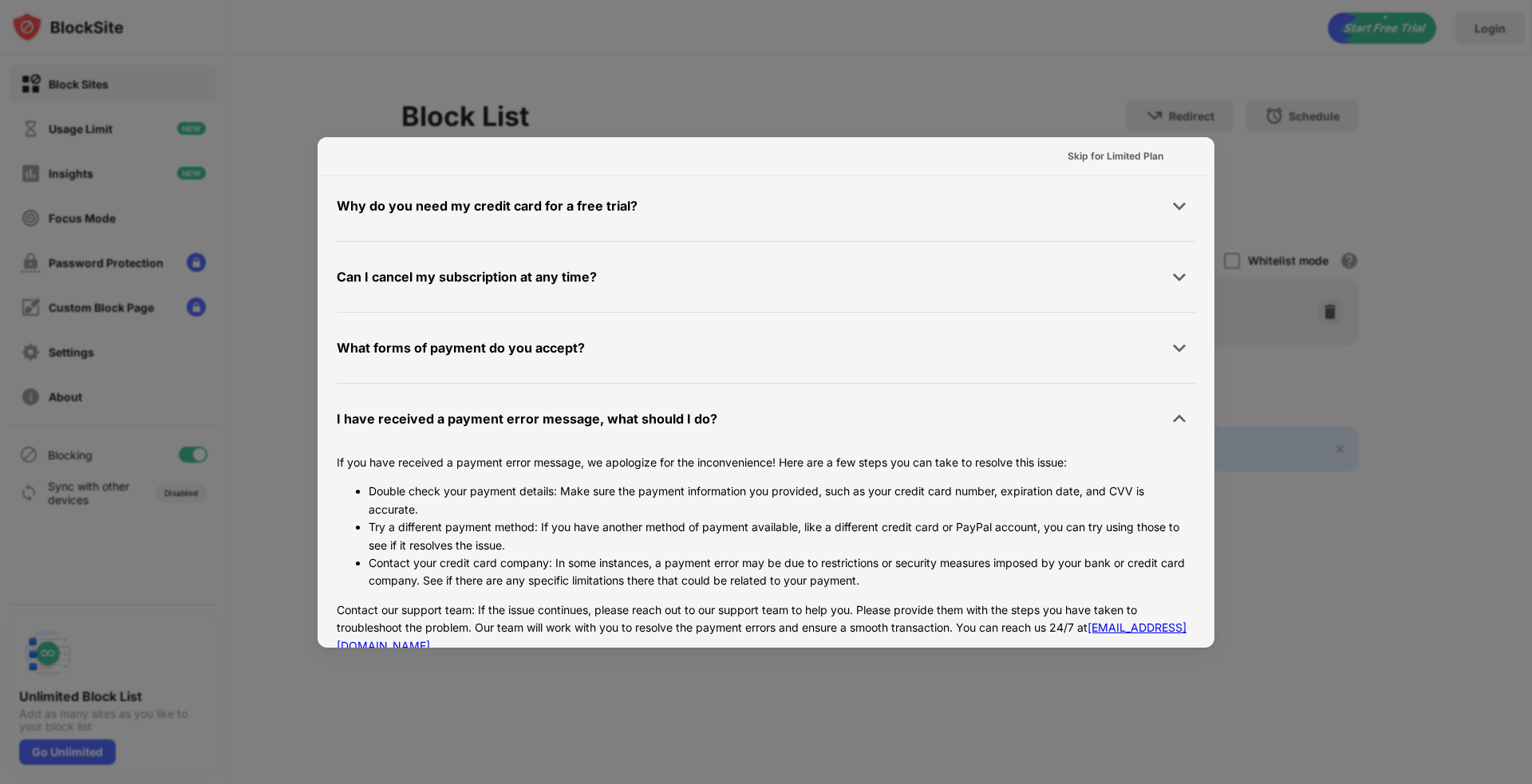 click at bounding box center [1179, 419] 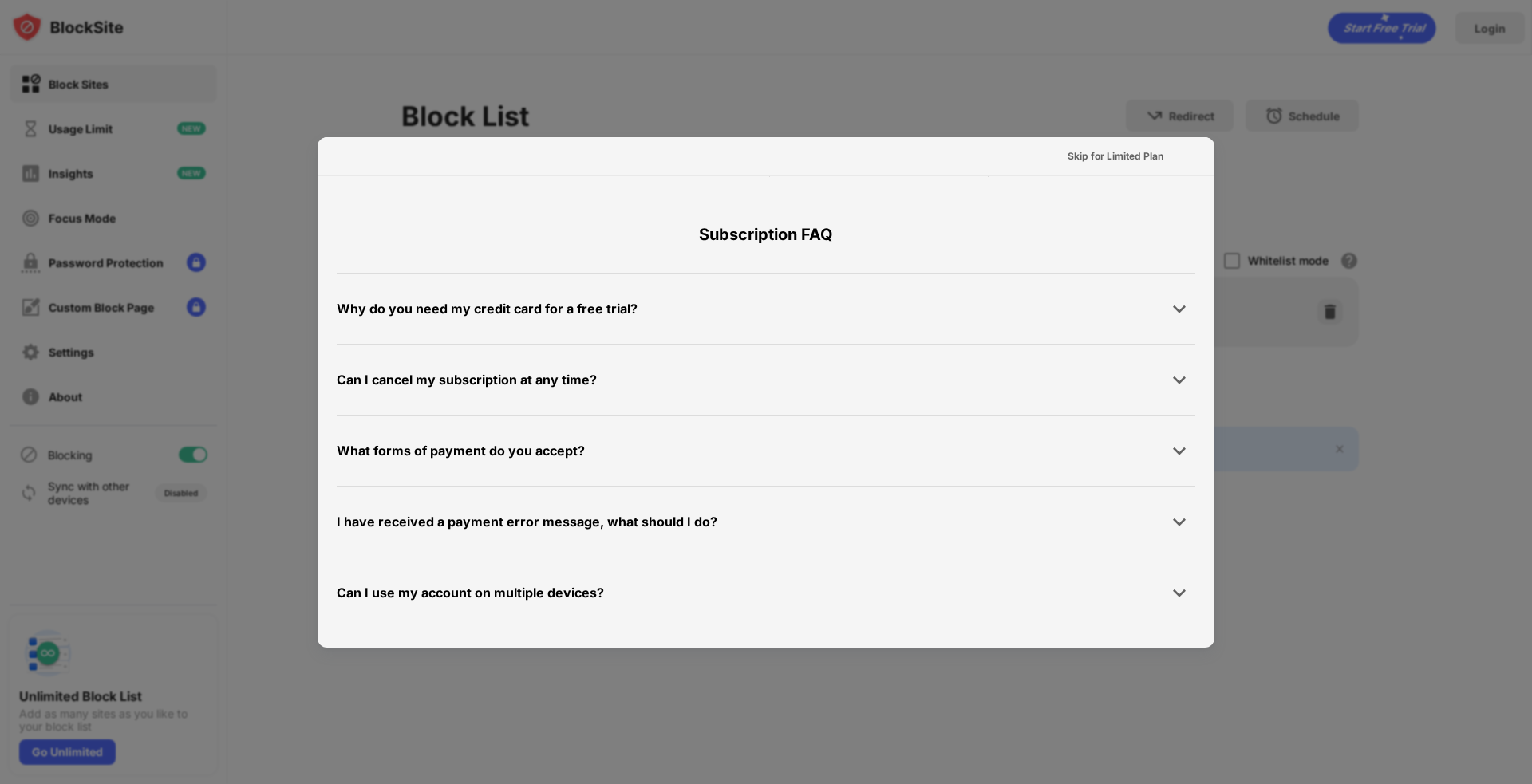 click at bounding box center [1179, 593] 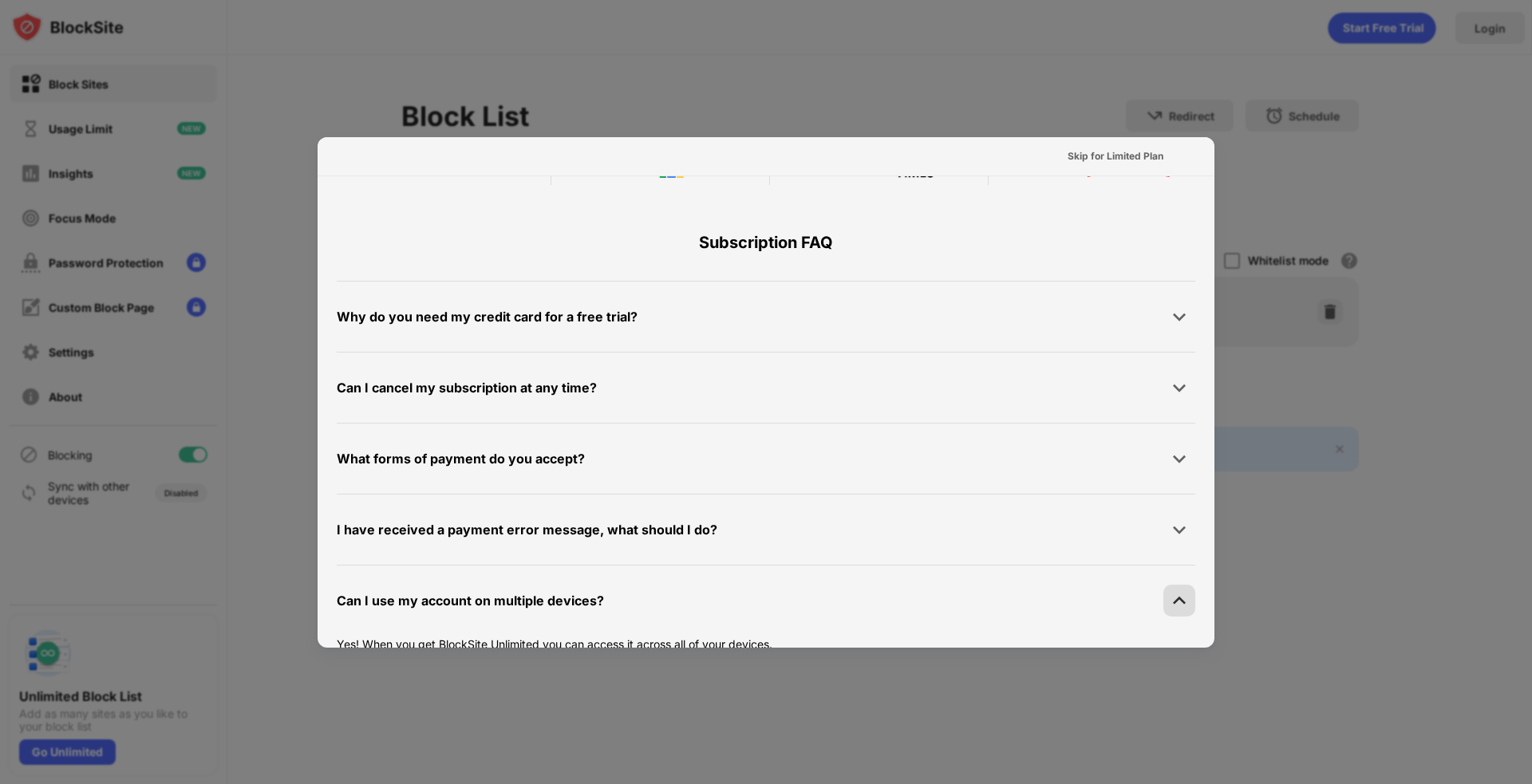 click at bounding box center (1179, 601) 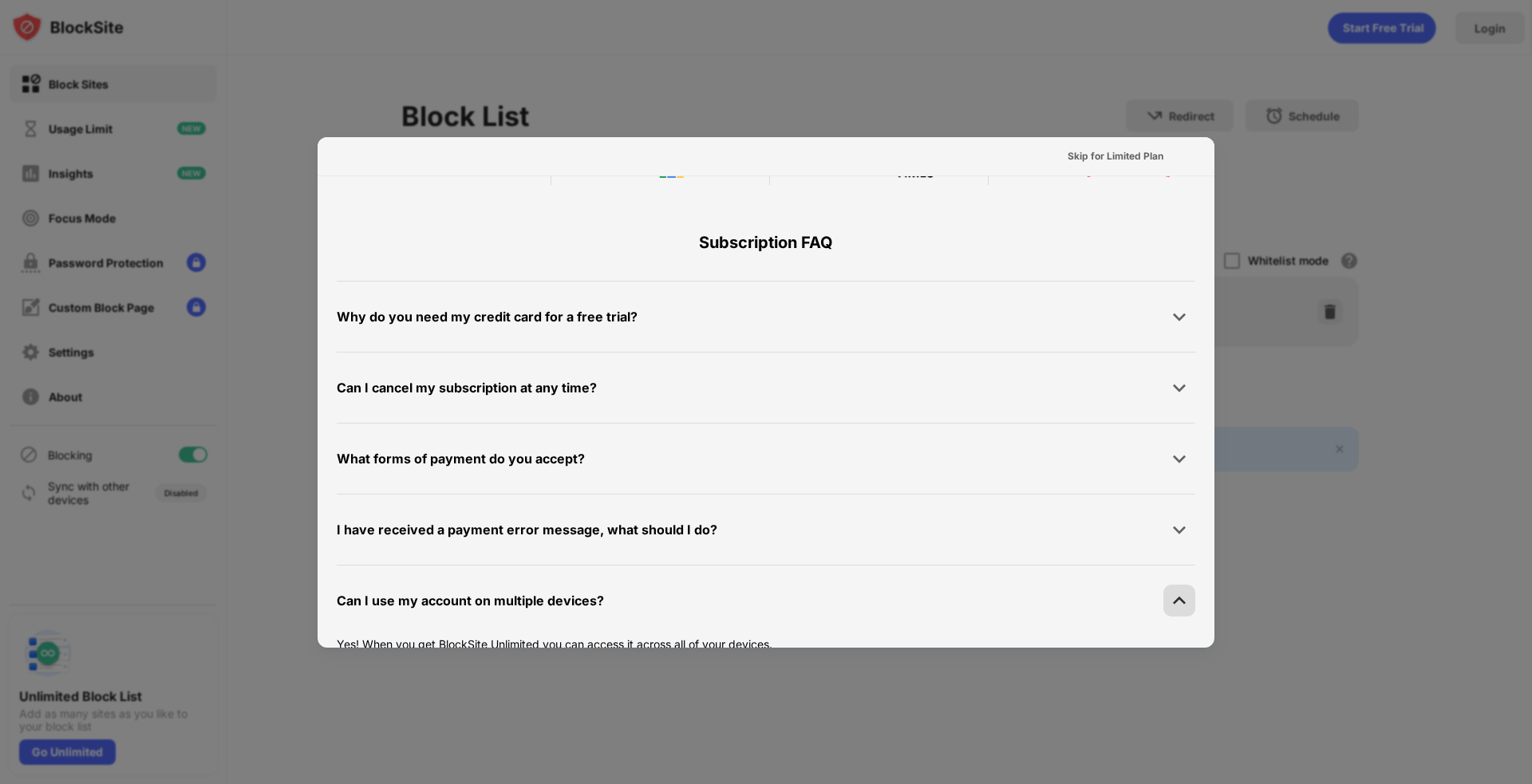 click on "Start Free Trial" at bounding box center (476, -284) 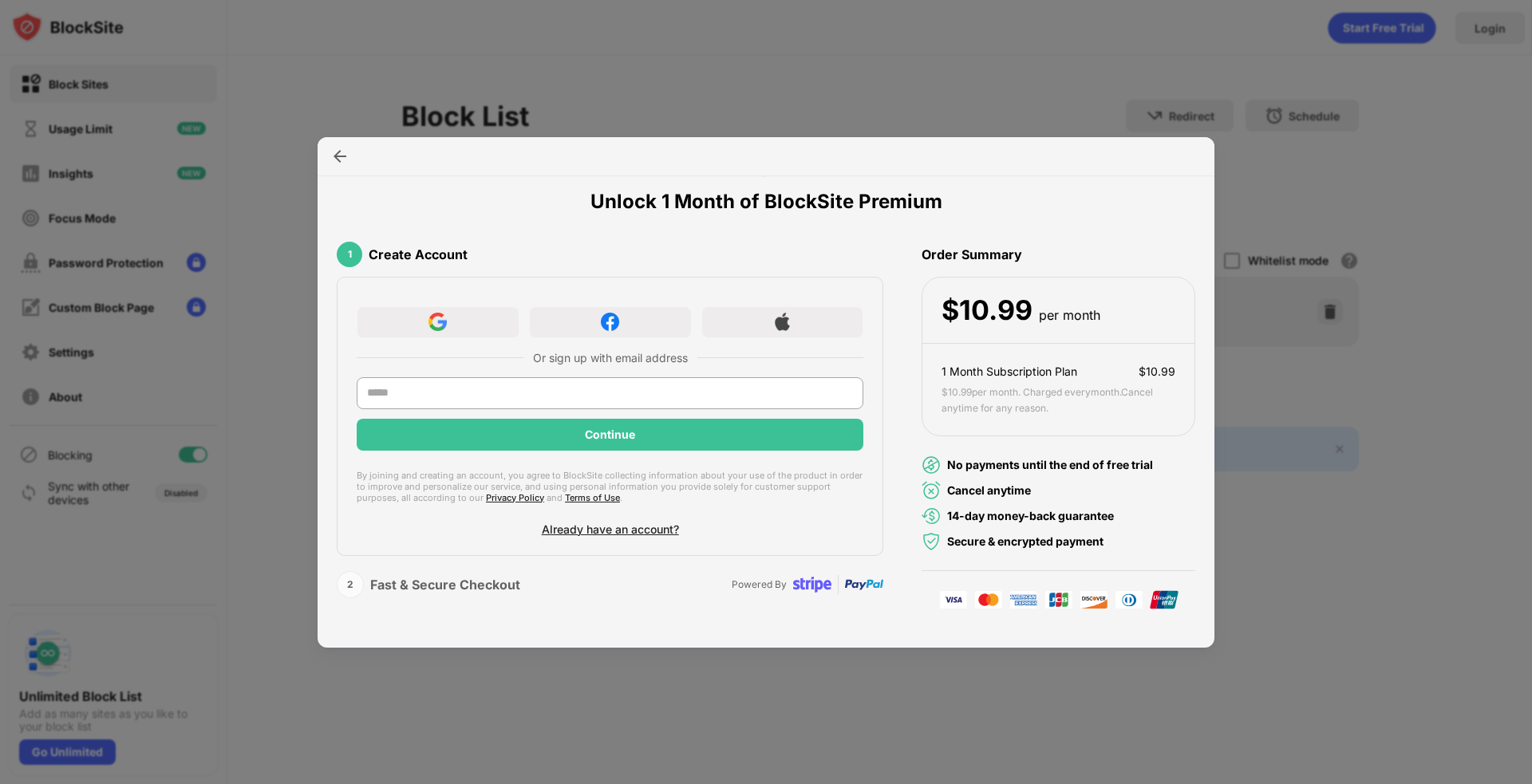 click at bounding box center [340, 156] 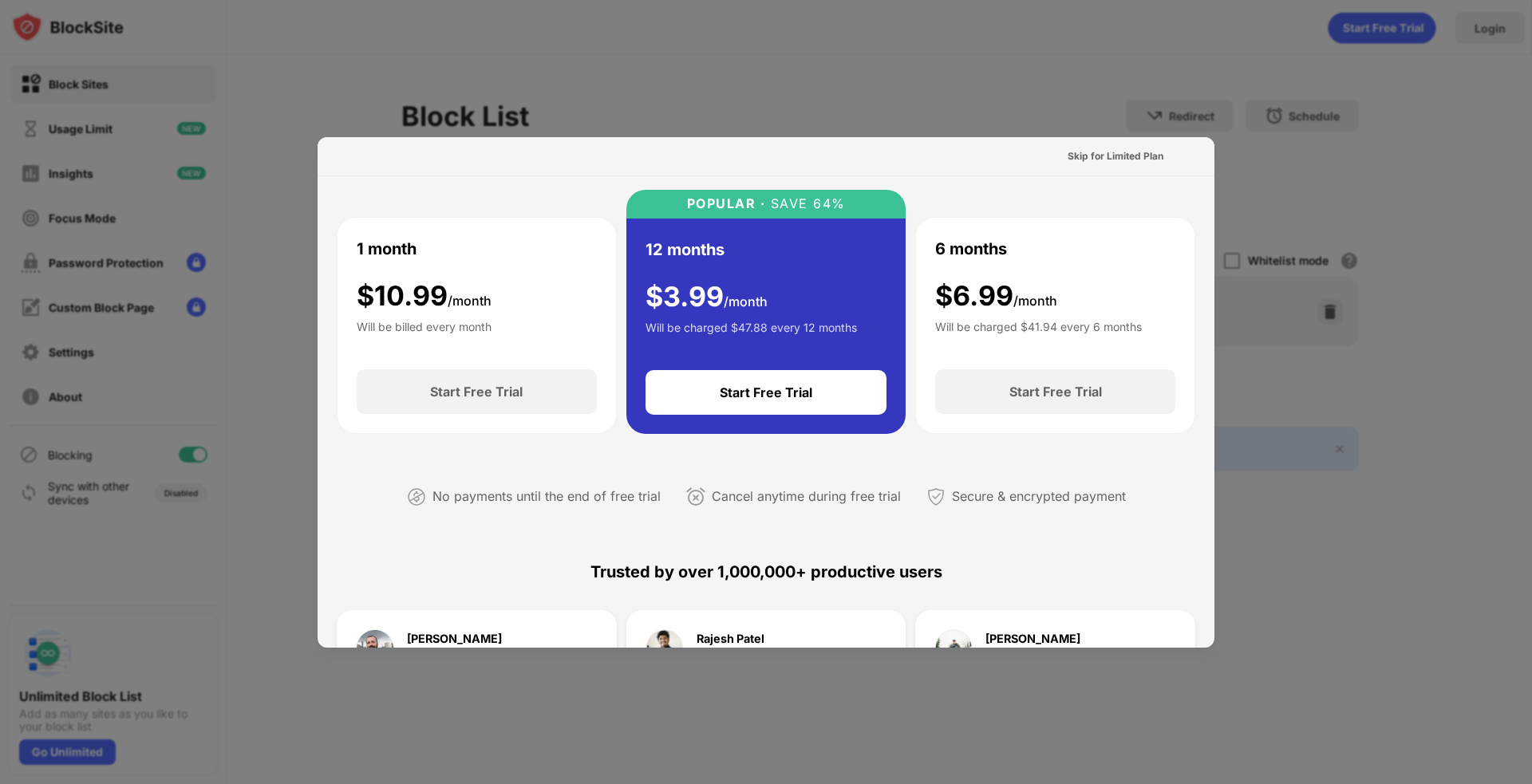 click on "Start Free Trial" at bounding box center (766, 392) 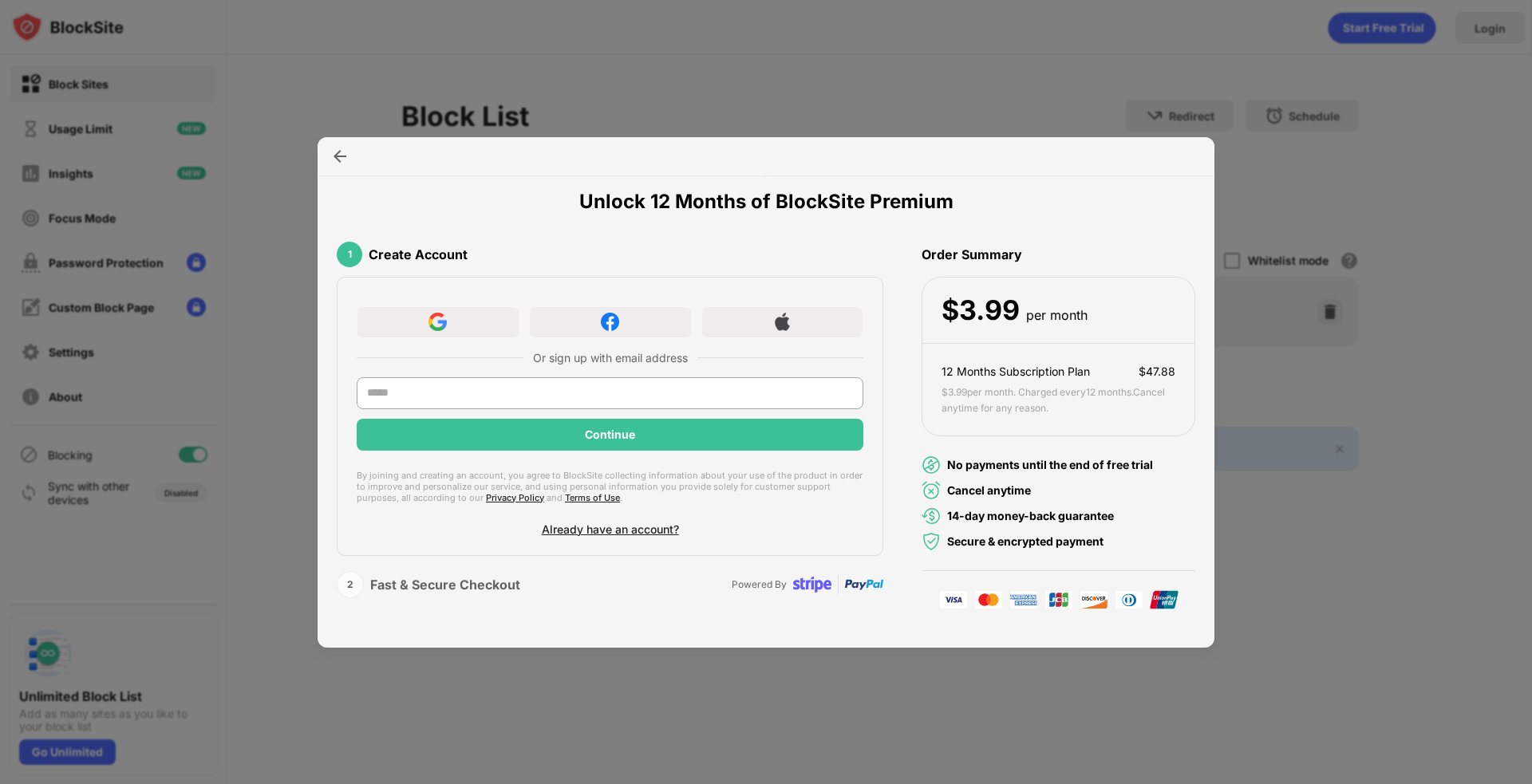 click at bounding box center (340, 156) 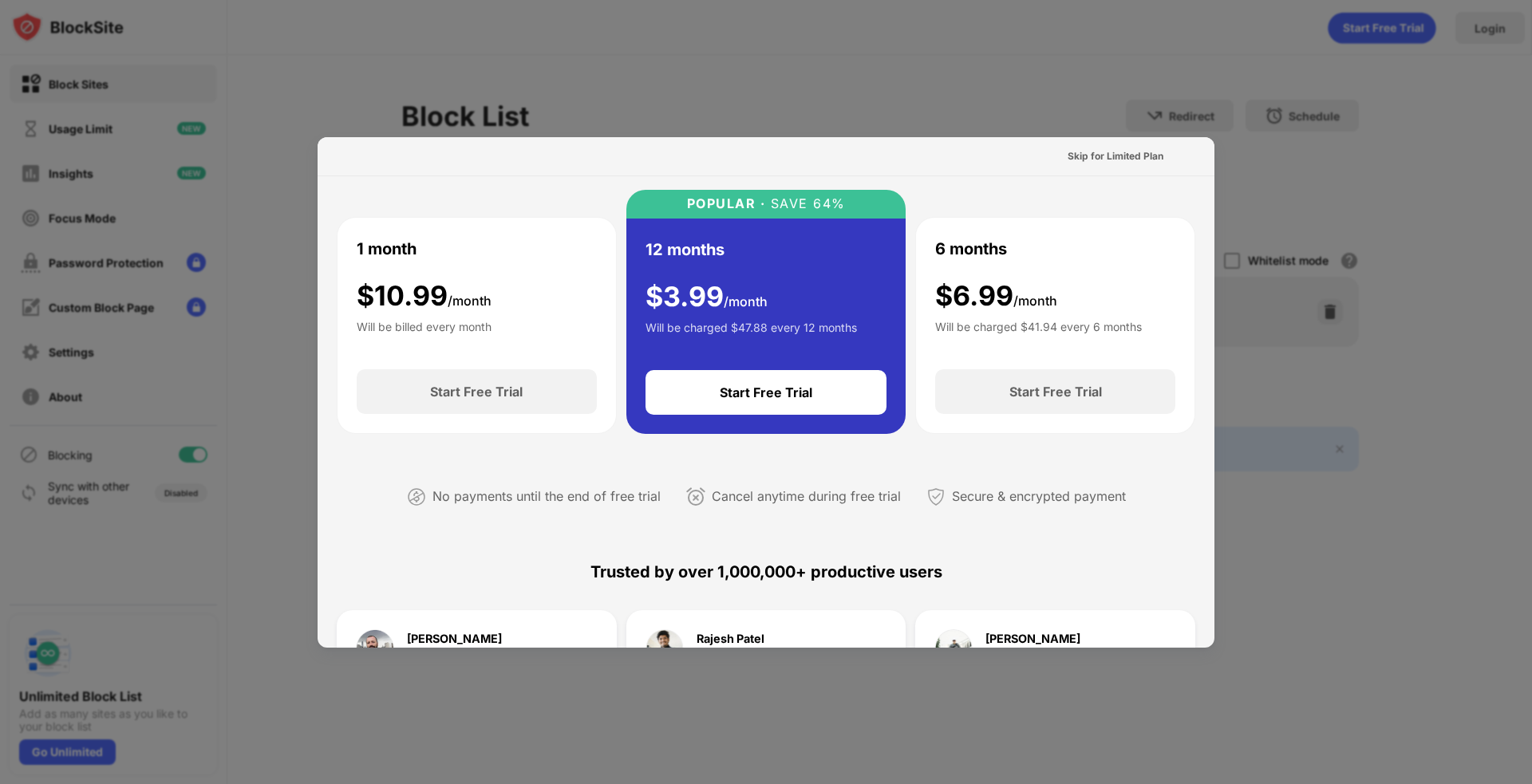 click on "Start Free Trial" at bounding box center (1056, 392) 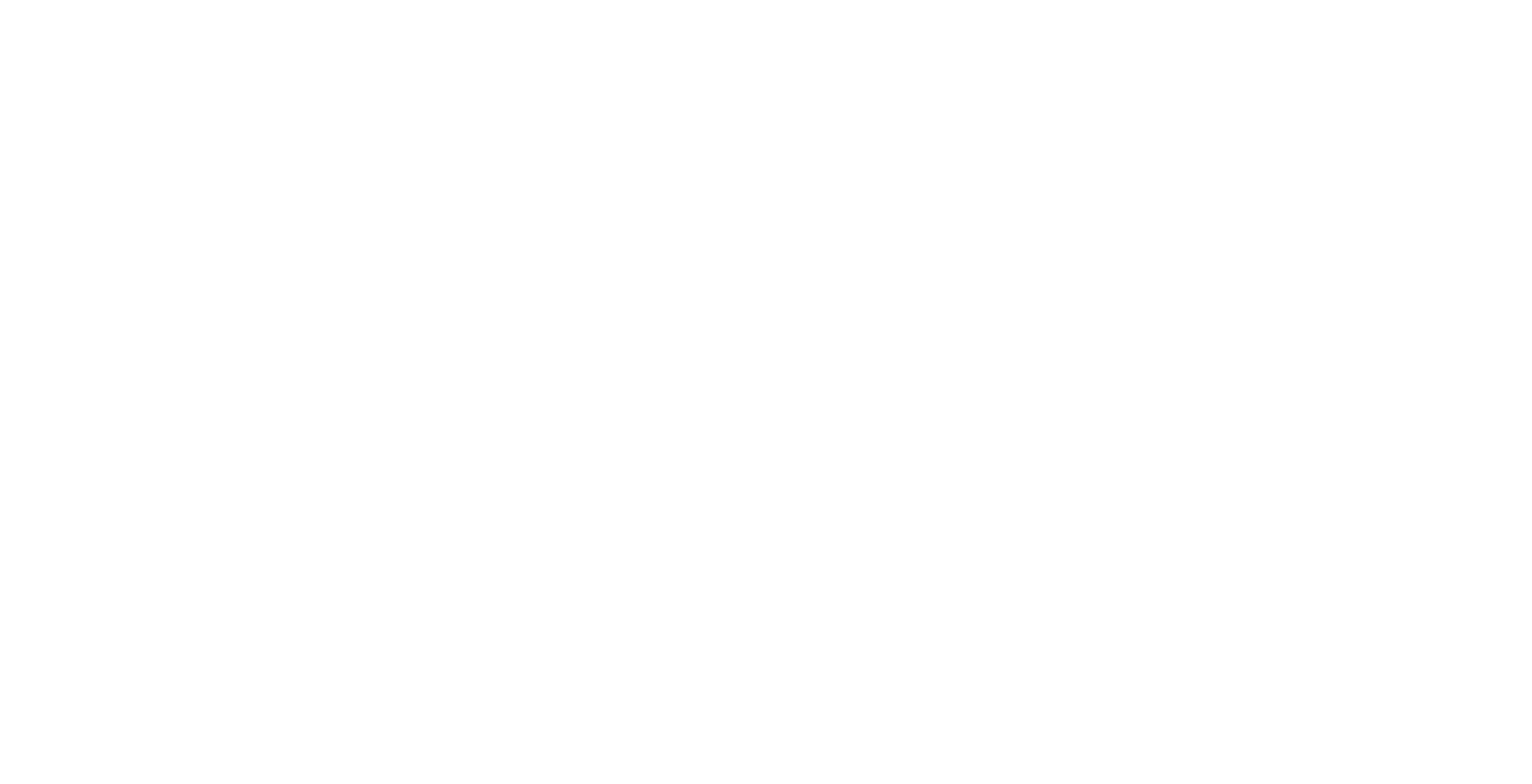 scroll, scrollTop: 0, scrollLeft: 0, axis: both 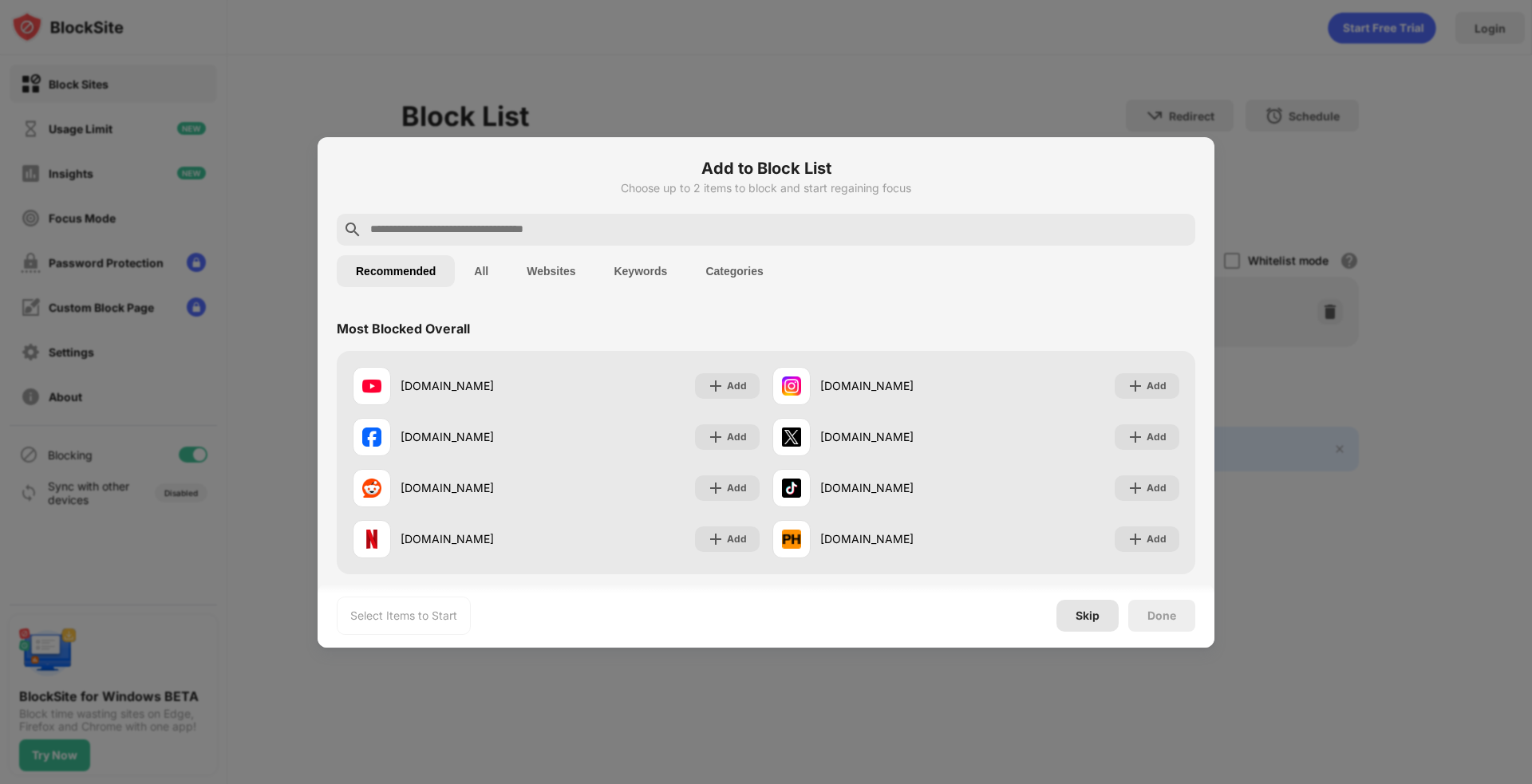 click on "Skip" at bounding box center [1088, 616] 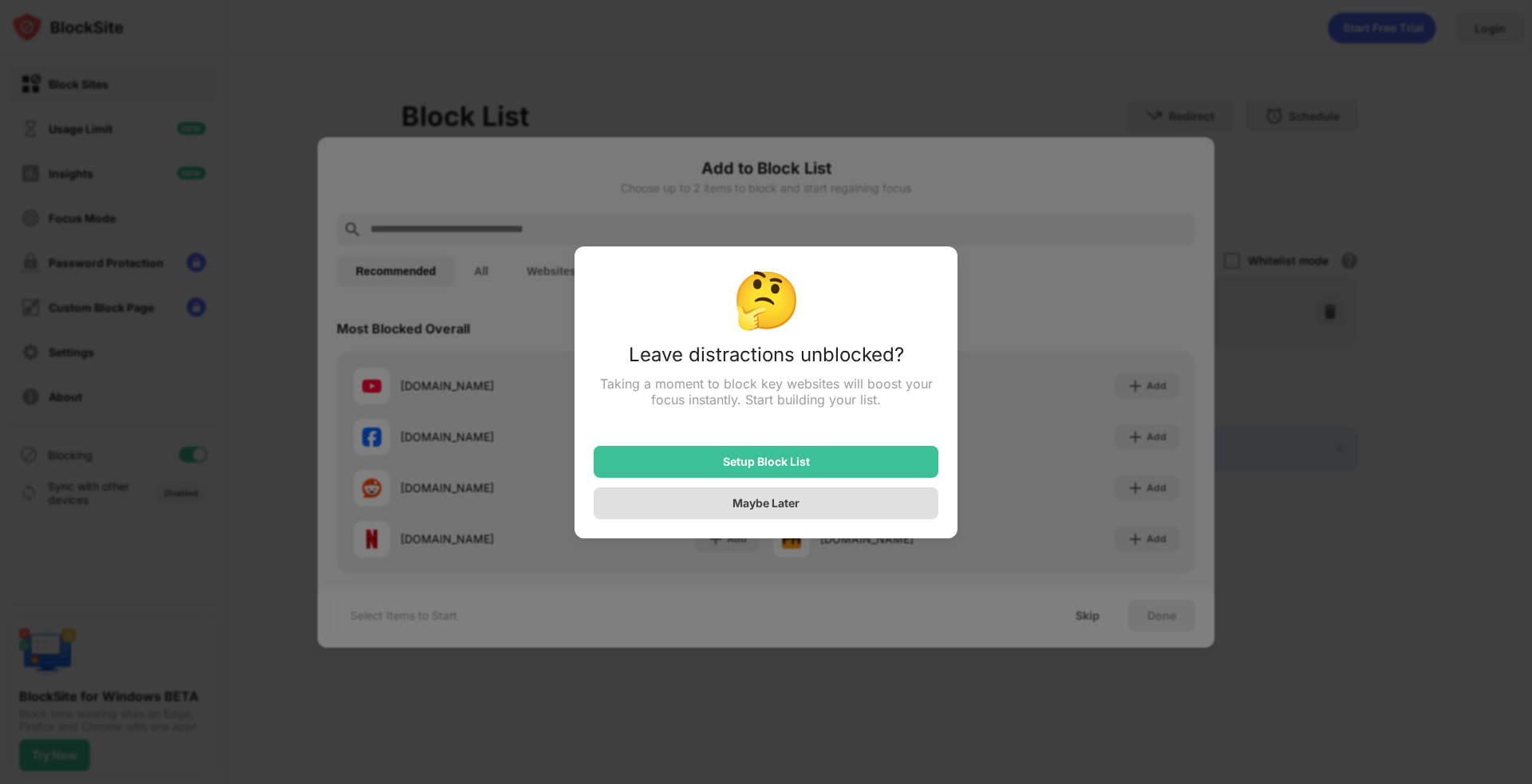 click on "Maybe Later" at bounding box center [766, 503] 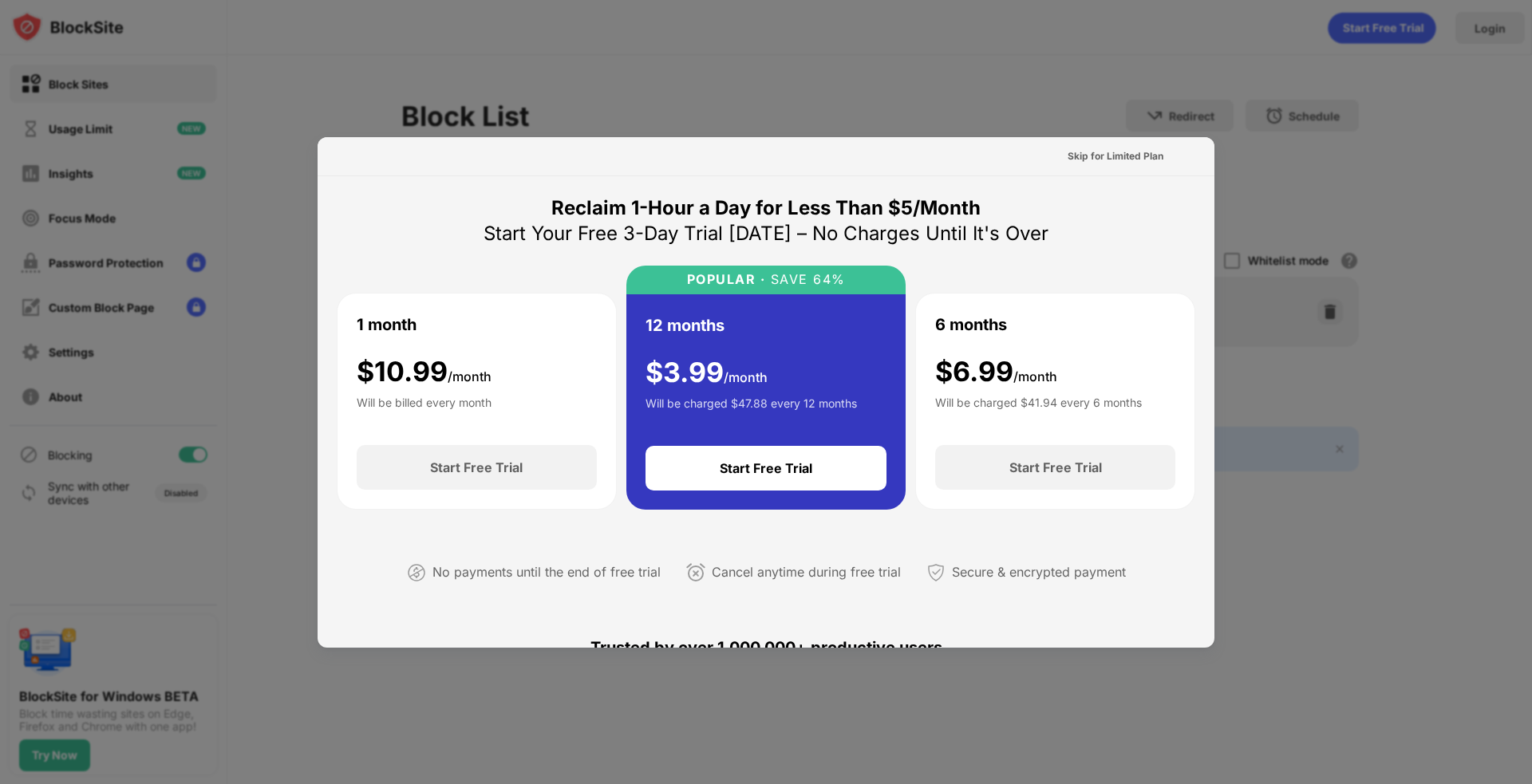 click on "Start Free Trial" at bounding box center [476, 467] 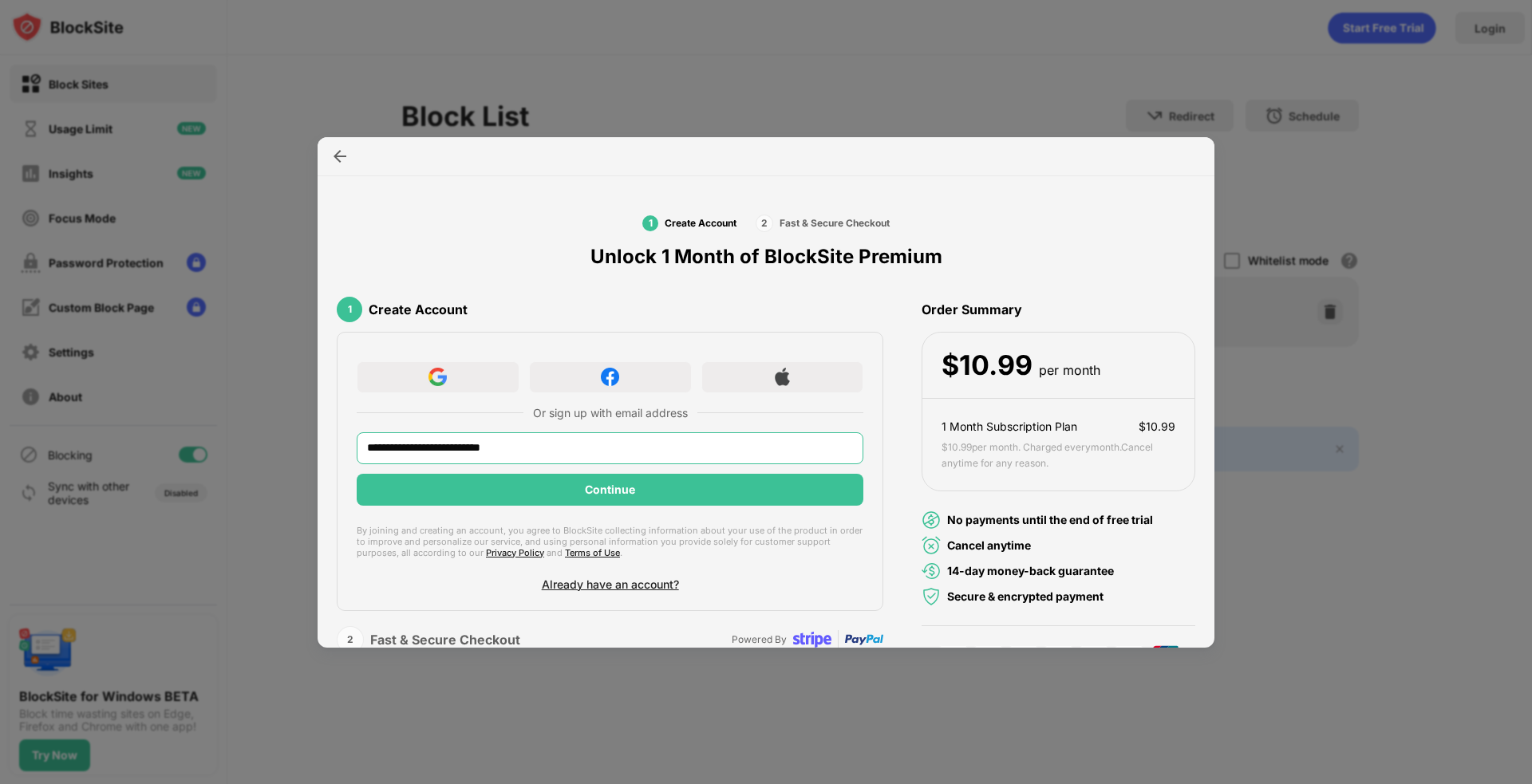 type on "**********" 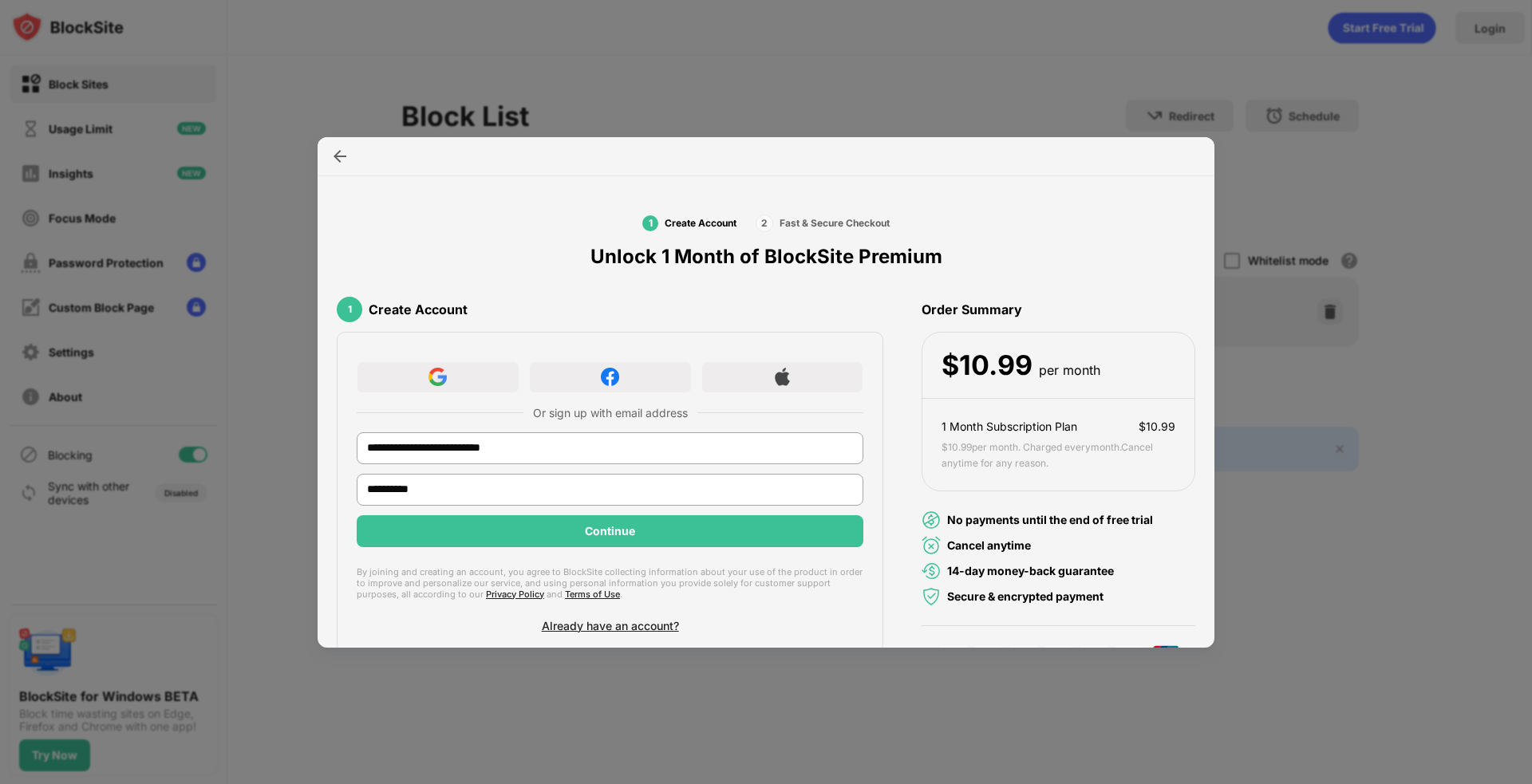 type on "**********" 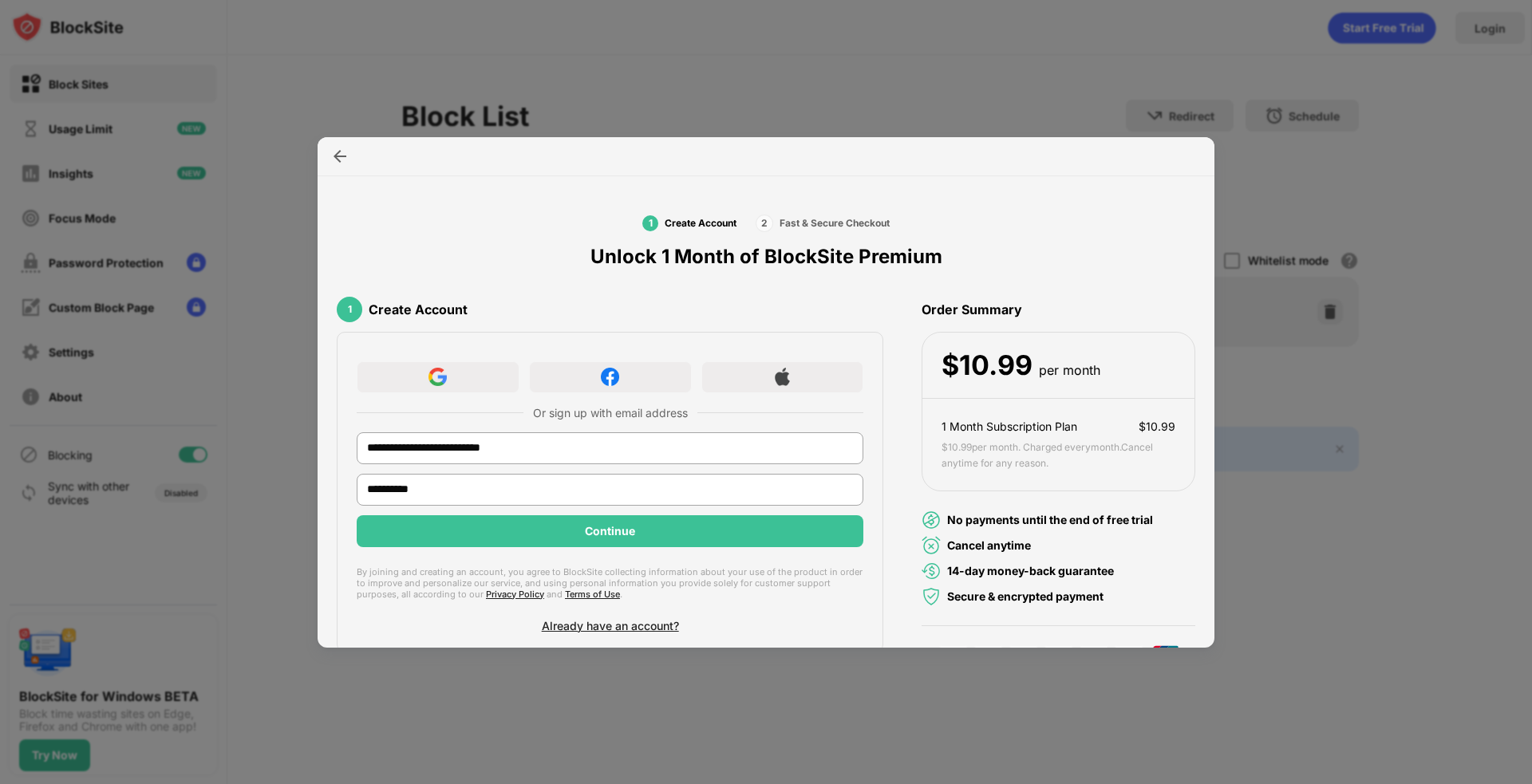 click on "Continue" at bounding box center (610, 531) 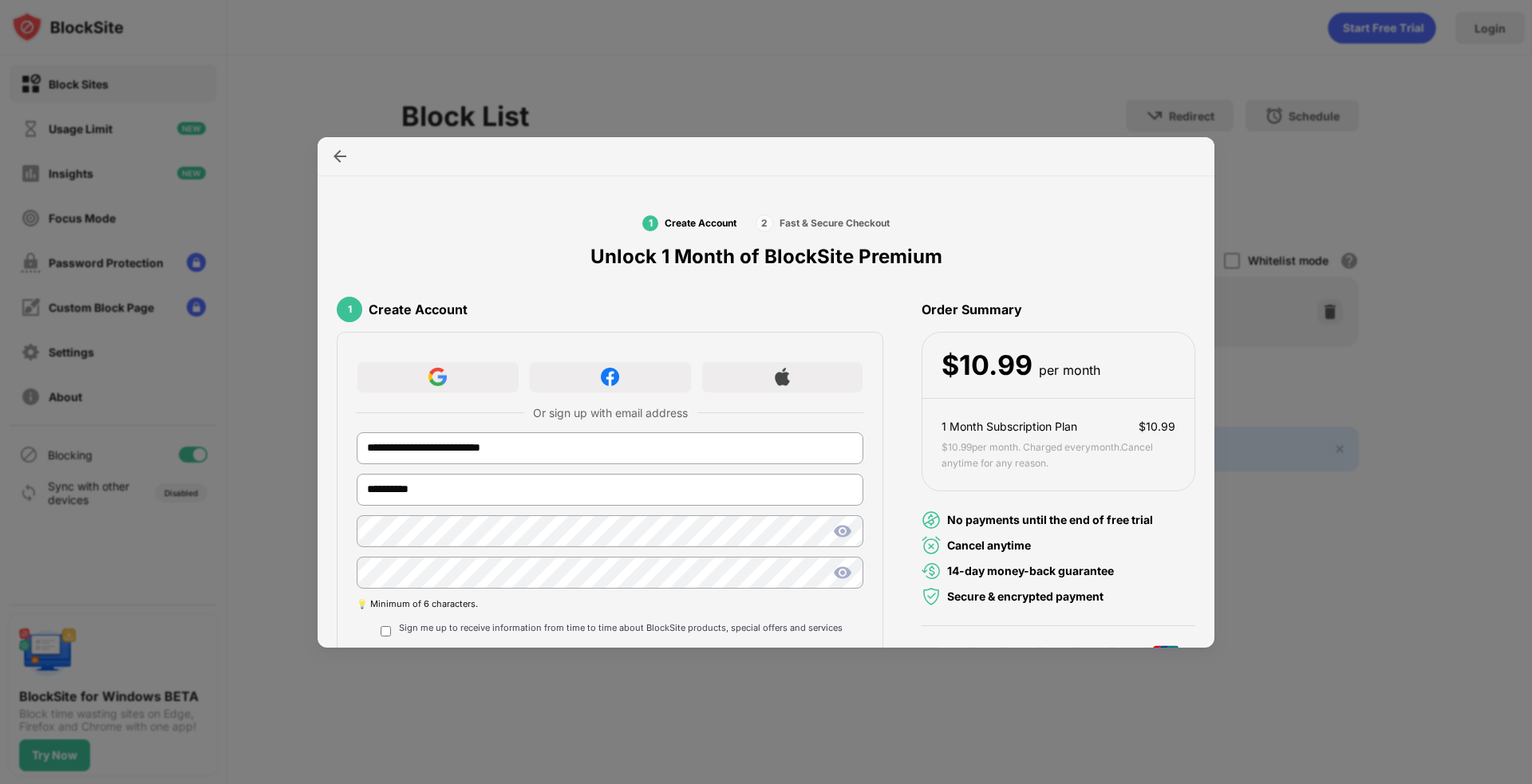 click on "Create Account" at bounding box center [610, 668] 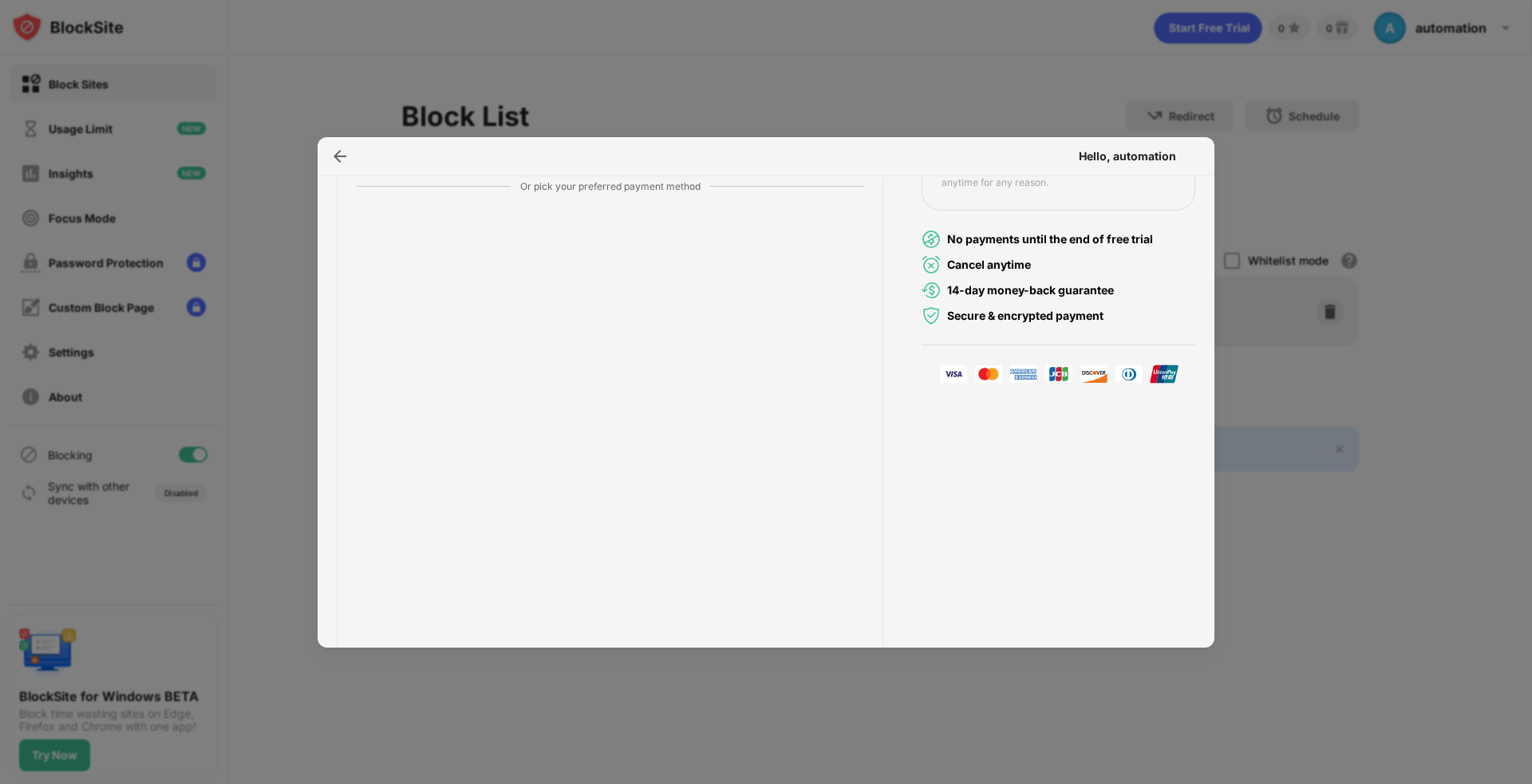 scroll, scrollTop: 0, scrollLeft: 0, axis: both 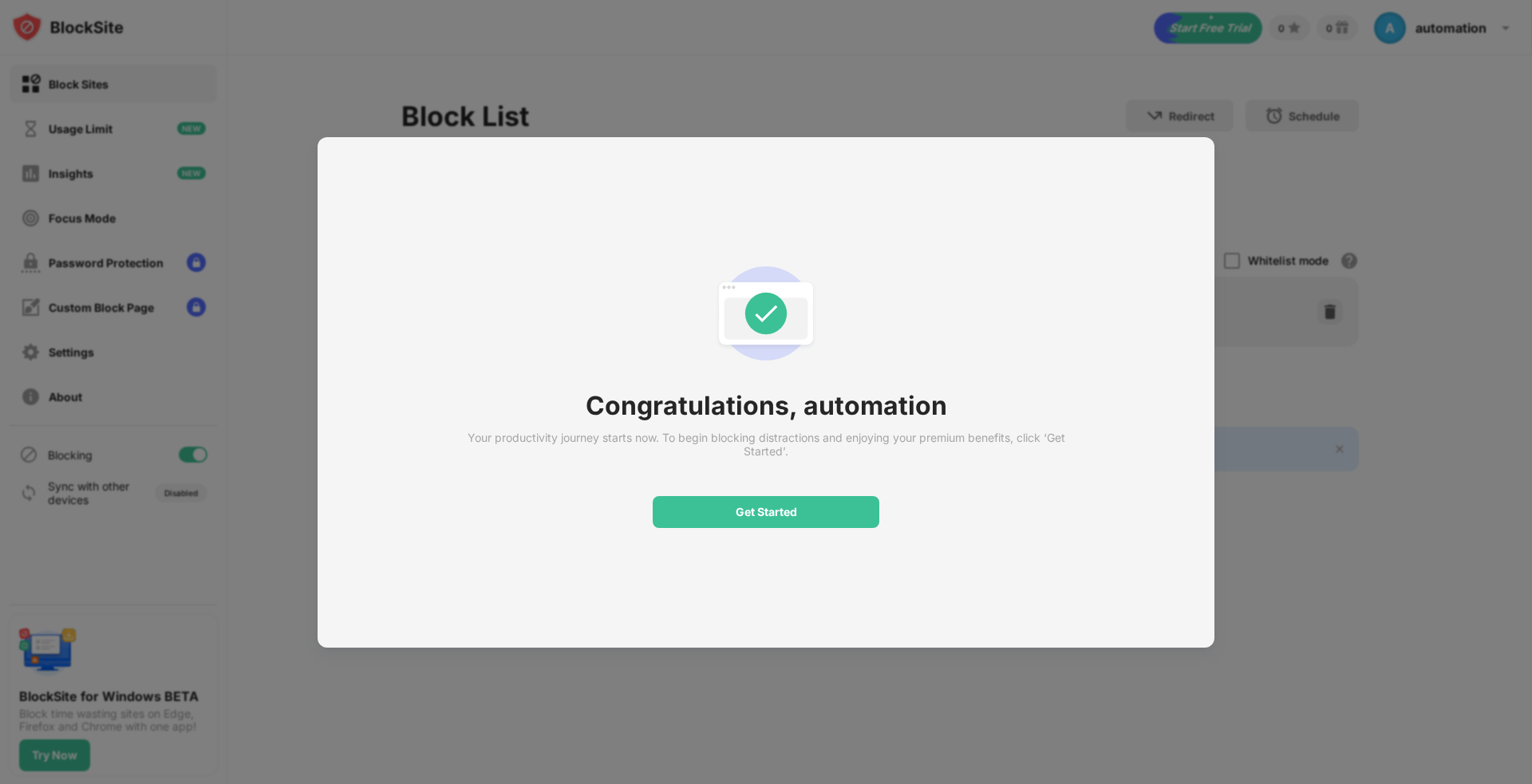 click on "Get Started" at bounding box center (766, 512) 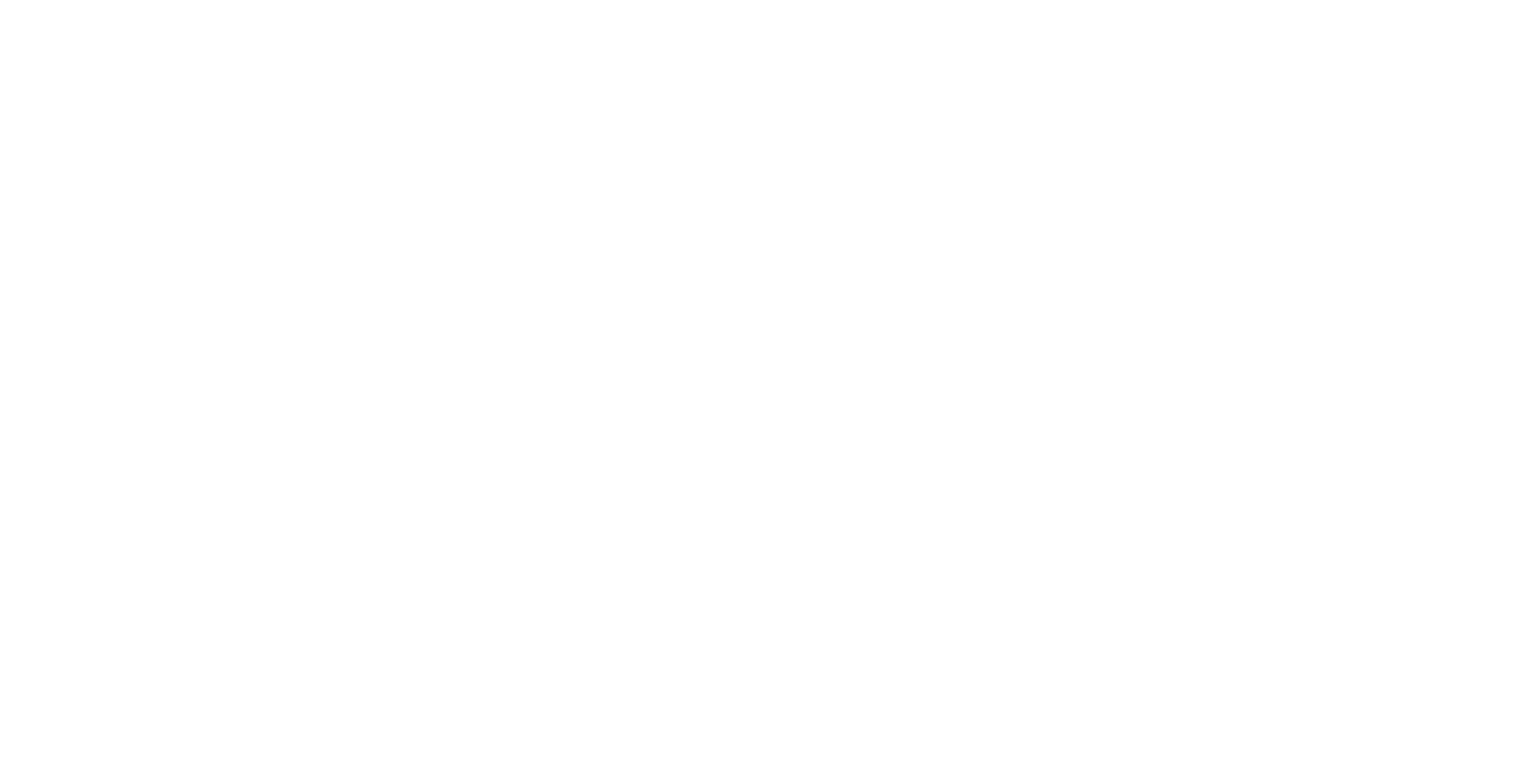 scroll, scrollTop: 0, scrollLeft: 0, axis: both 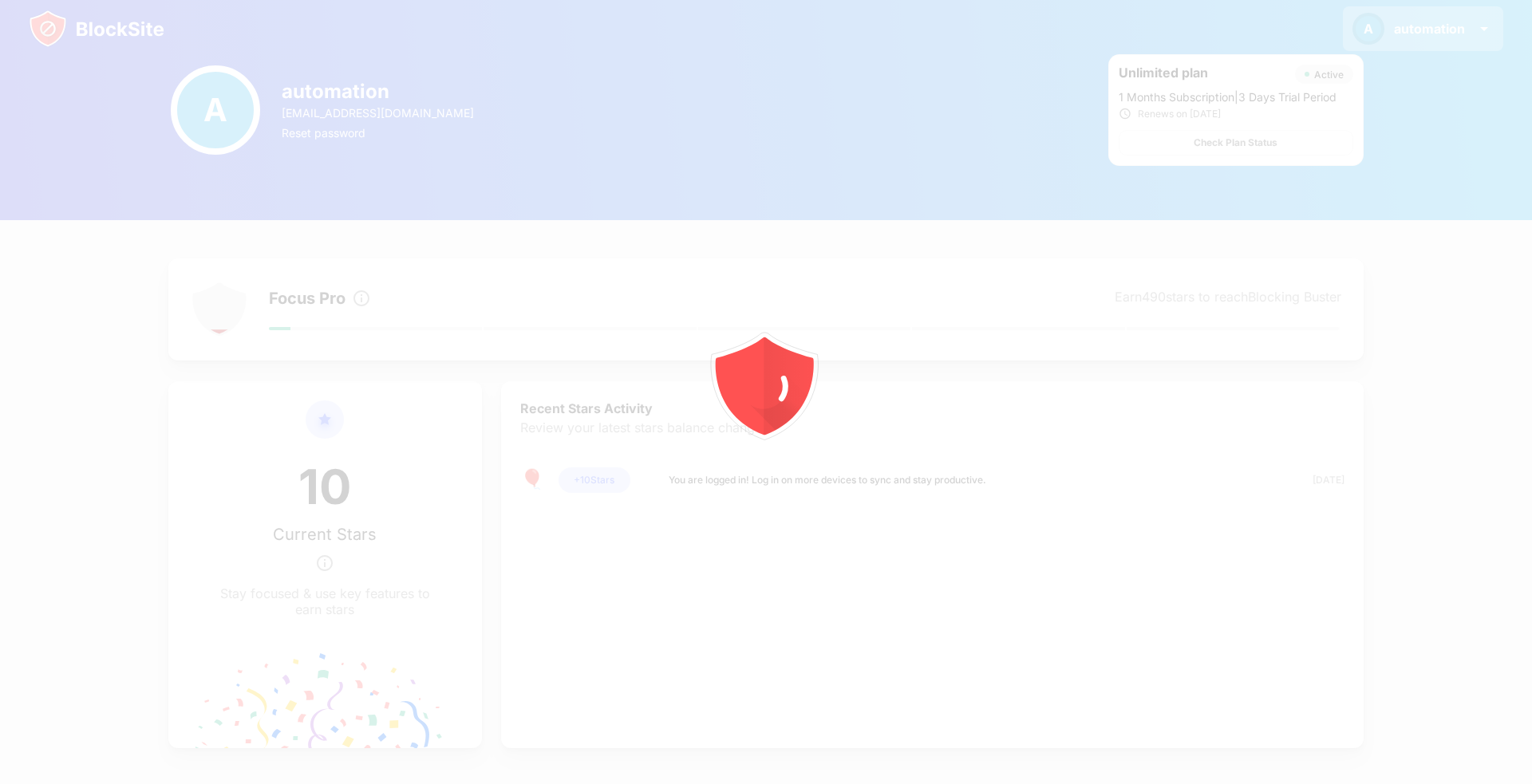 click on "automation" at bounding box center (1429, 29) 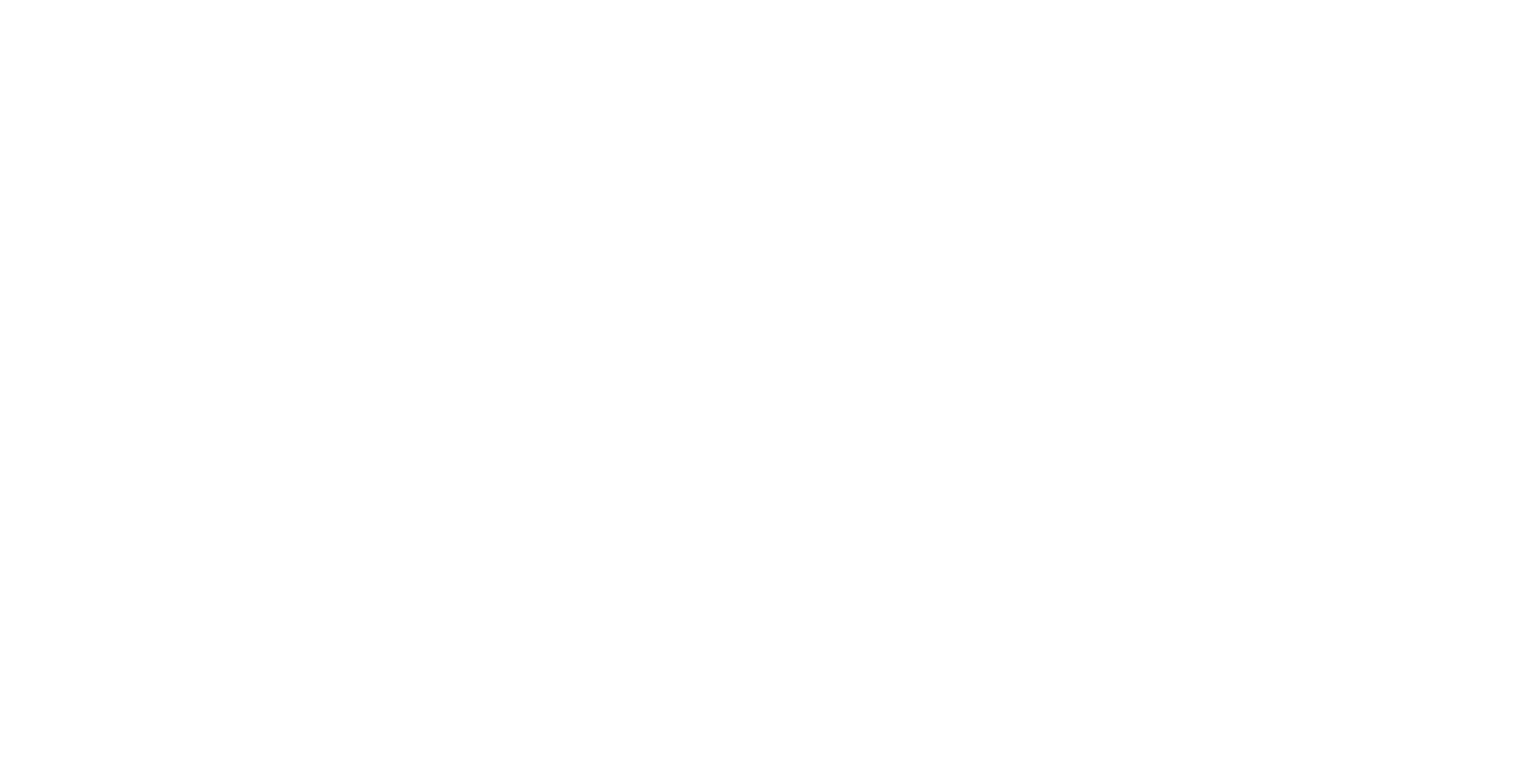 scroll, scrollTop: 0, scrollLeft: 0, axis: both 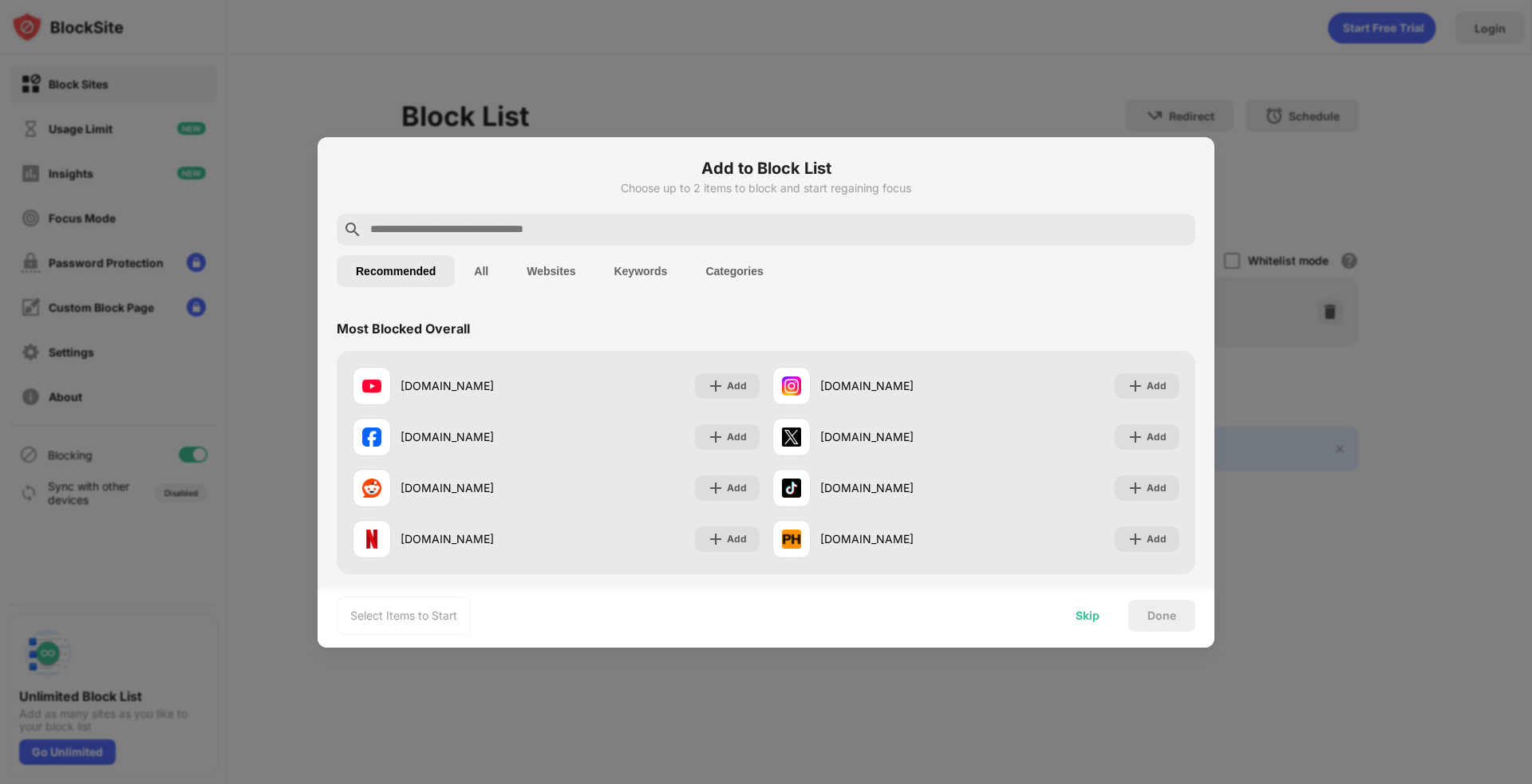 click on "Skip" at bounding box center (1088, 616) 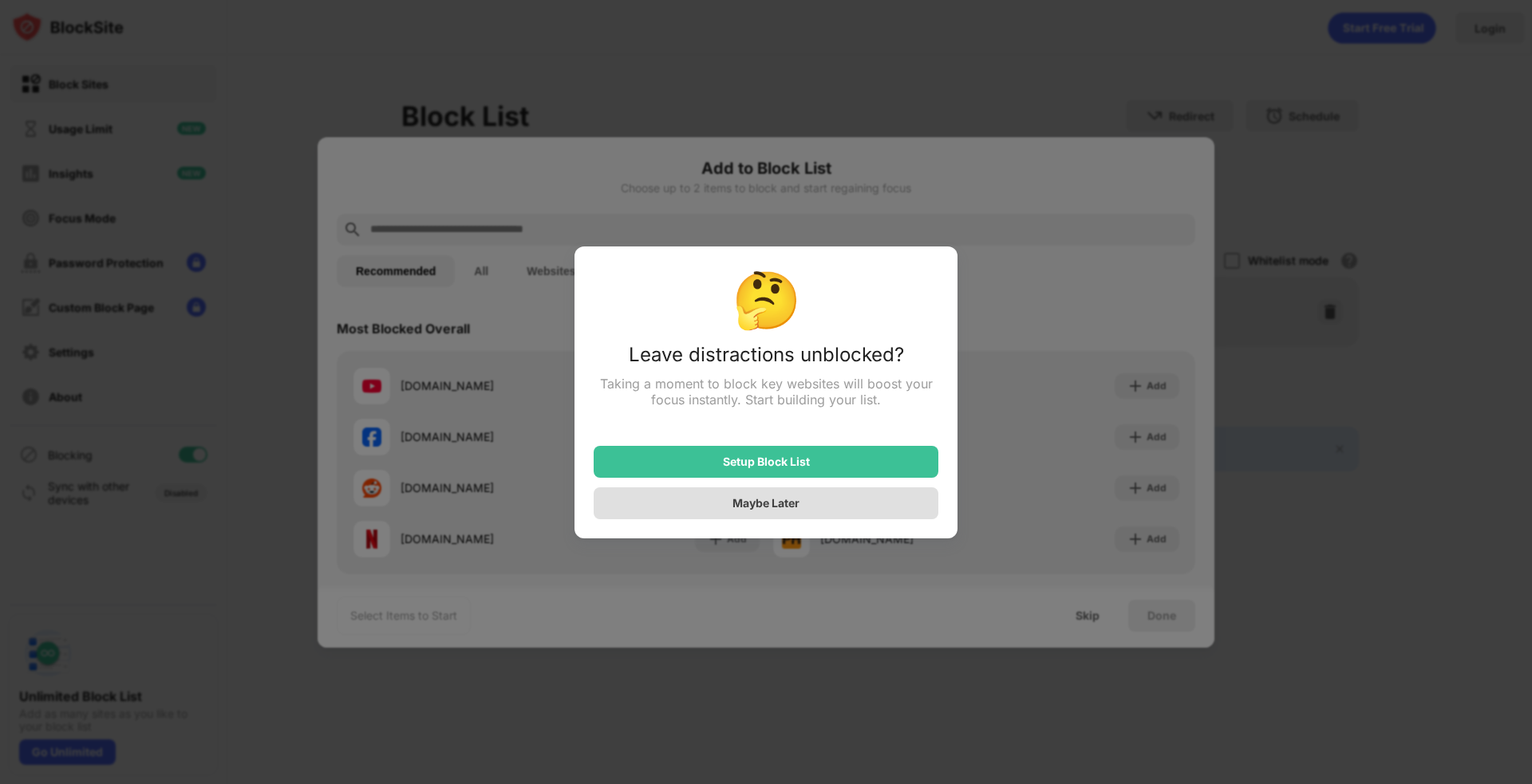 click on "Maybe Later" at bounding box center [766, 502] 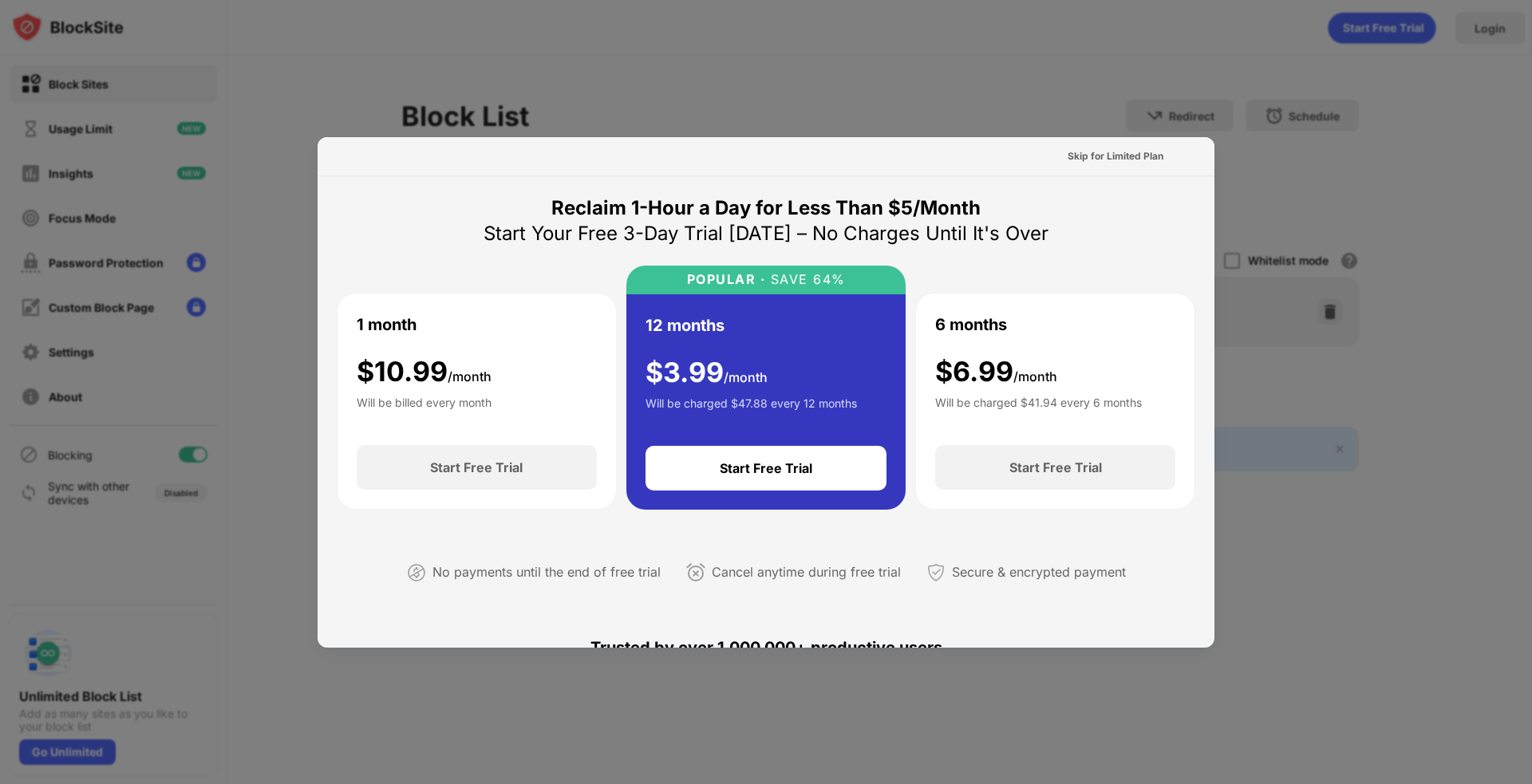 click on "Start Free Trial" at bounding box center [766, 468] 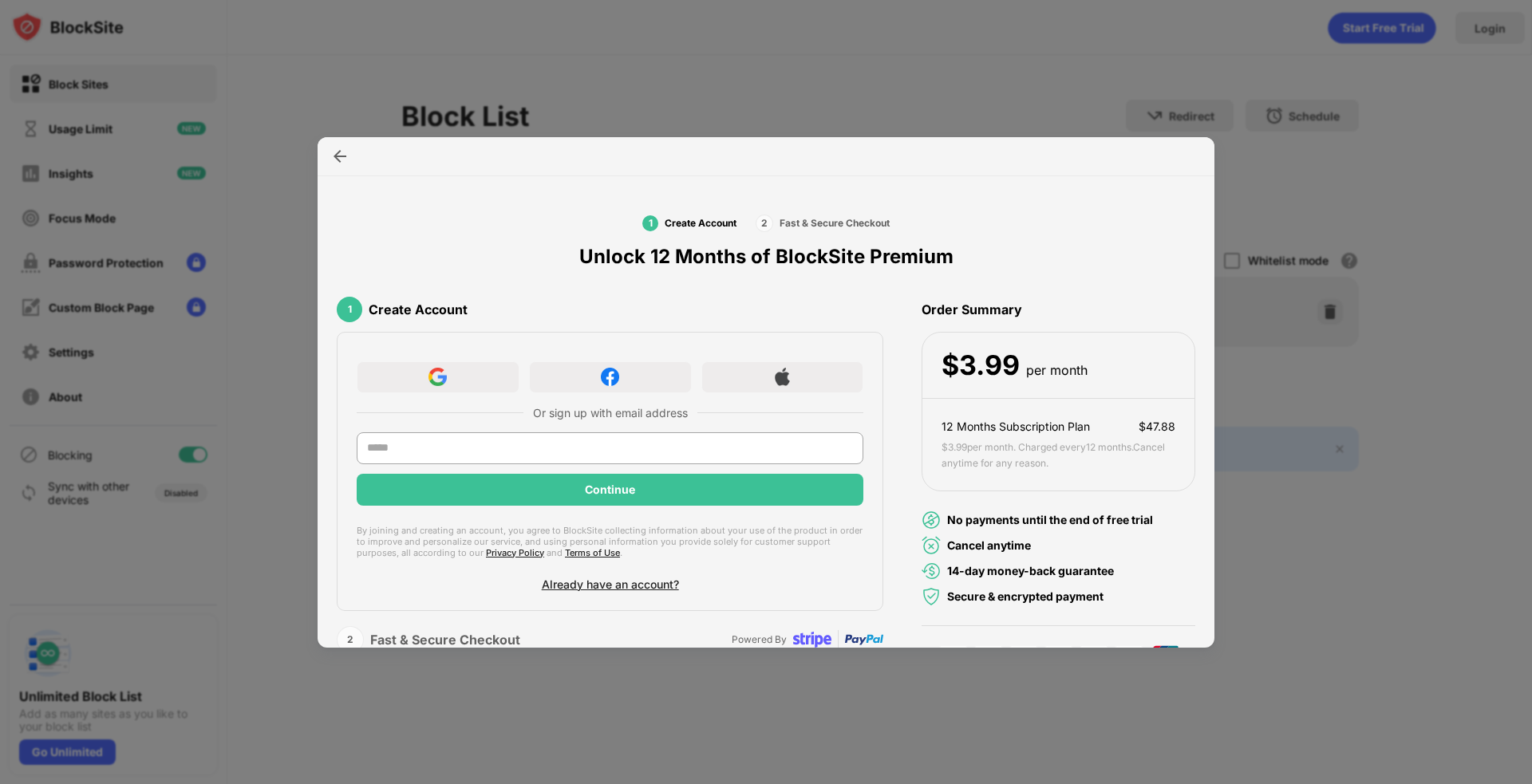 drag, startPoint x: 626, startPoint y: 149, endPoint x: 611, endPoint y: 26, distance: 123.91126 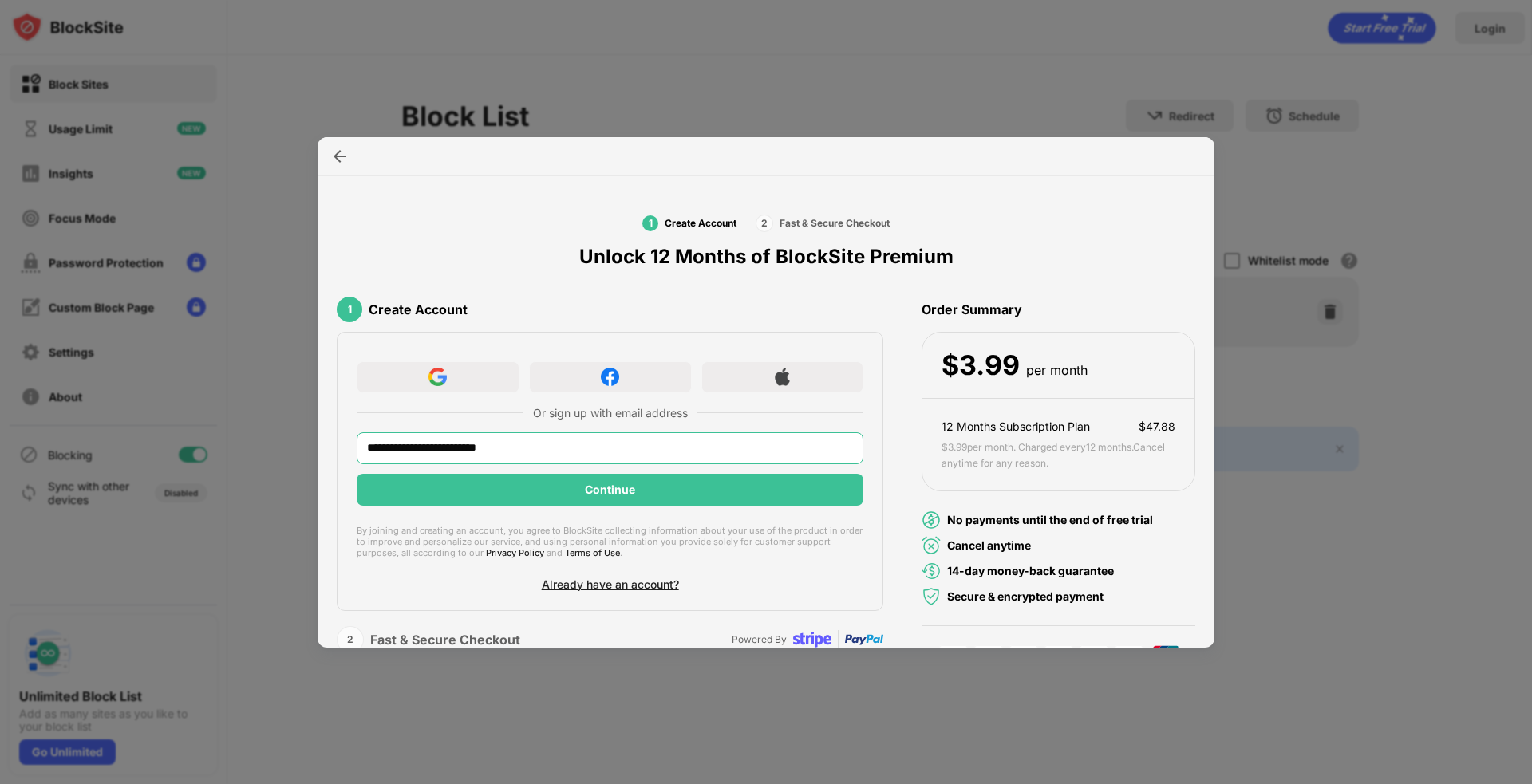 type on "**********" 